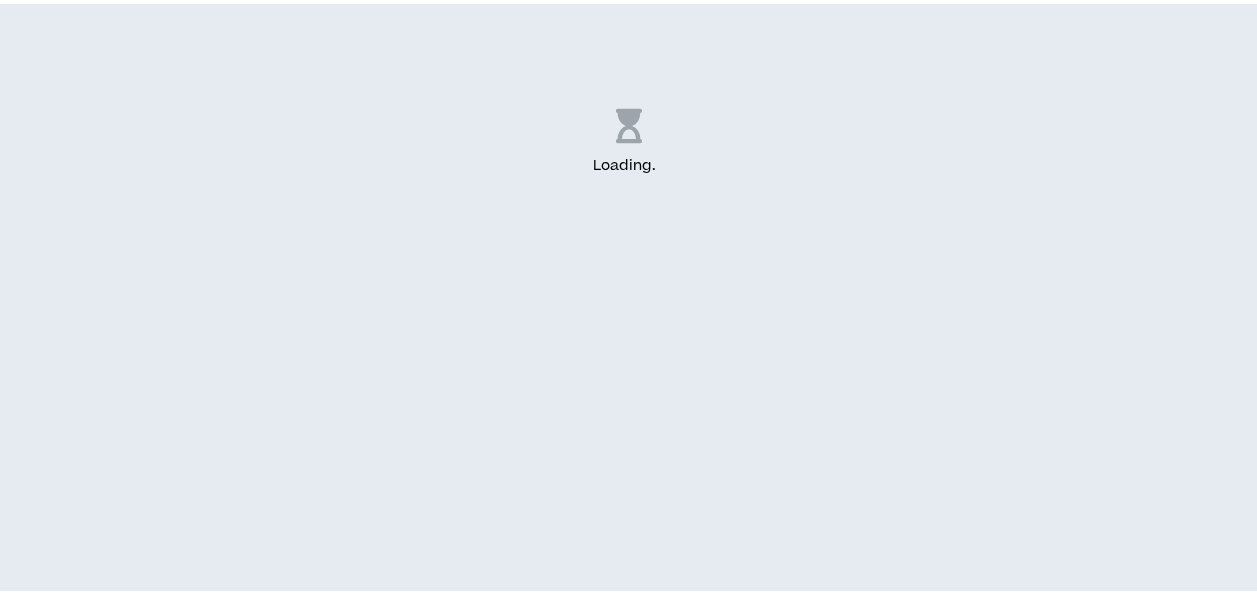 scroll, scrollTop: 0, scrollLeft: 0, axis: both 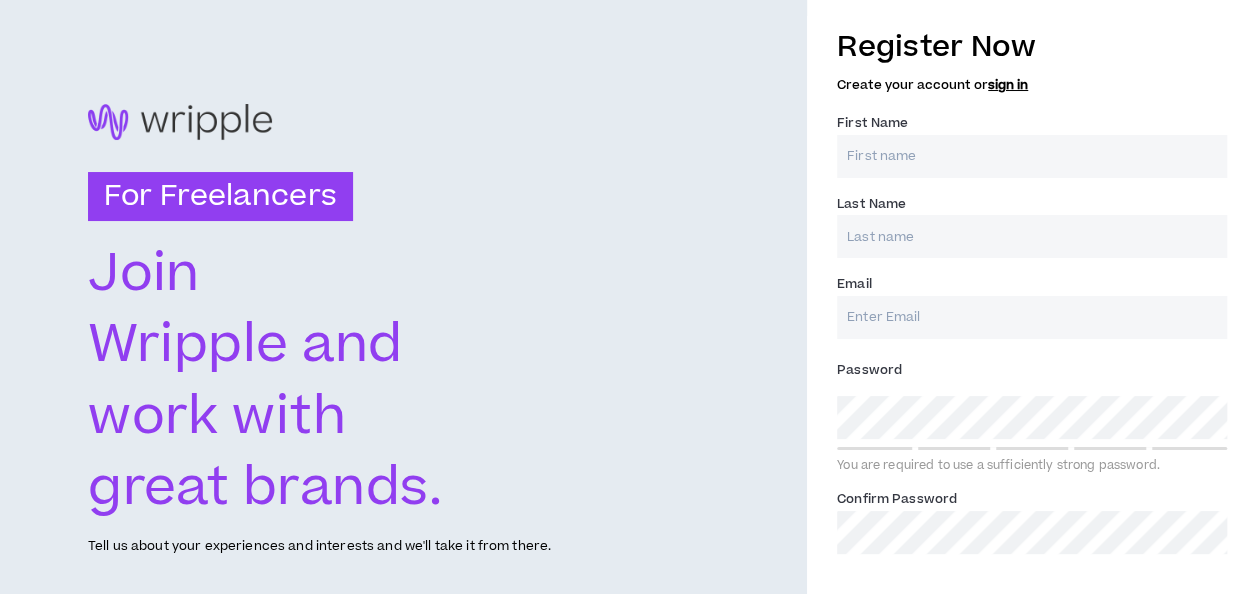 click on "First Name  *" at bounding box center [1032, 156] 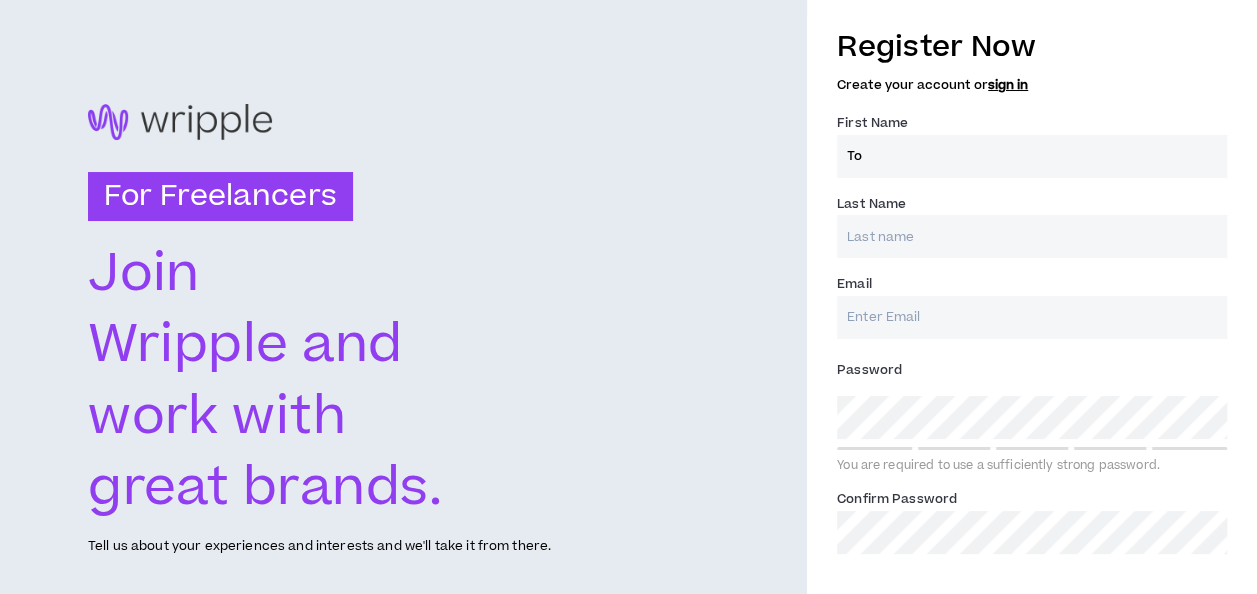 type on "[LAST]" 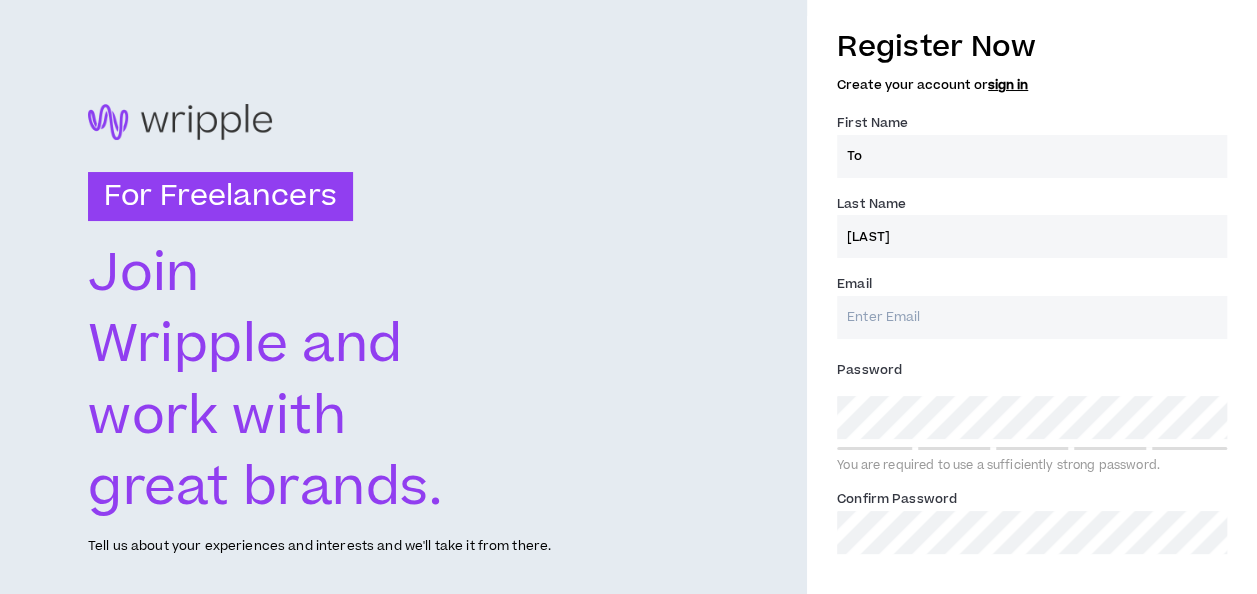 type on "[EMAIL]" 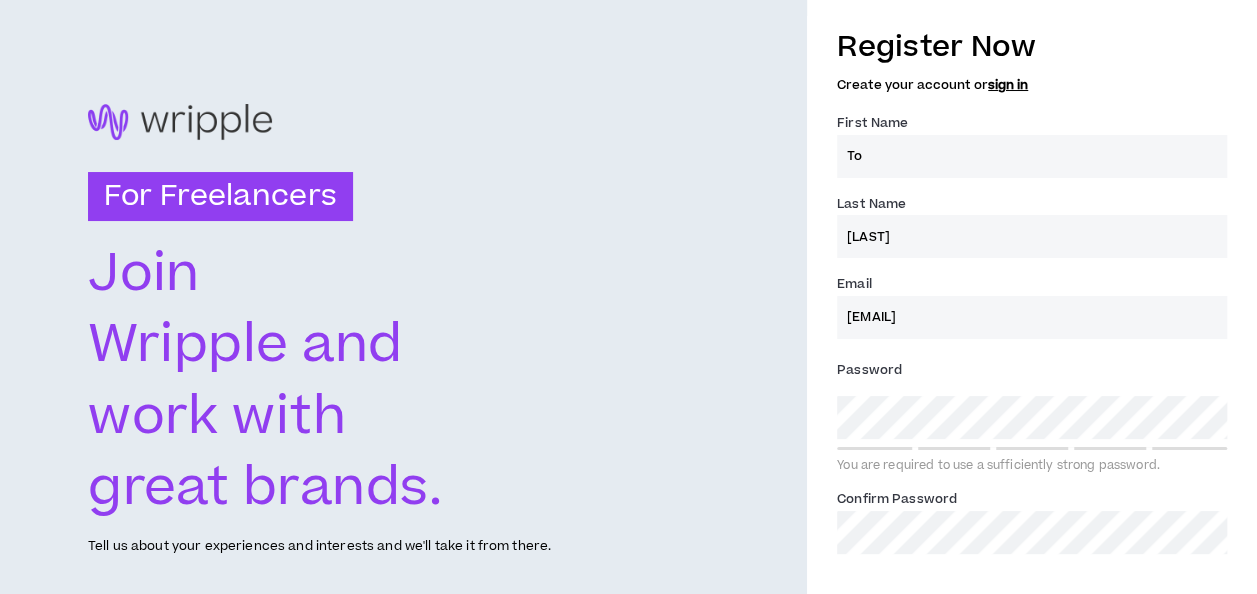 type on "[LAST]" 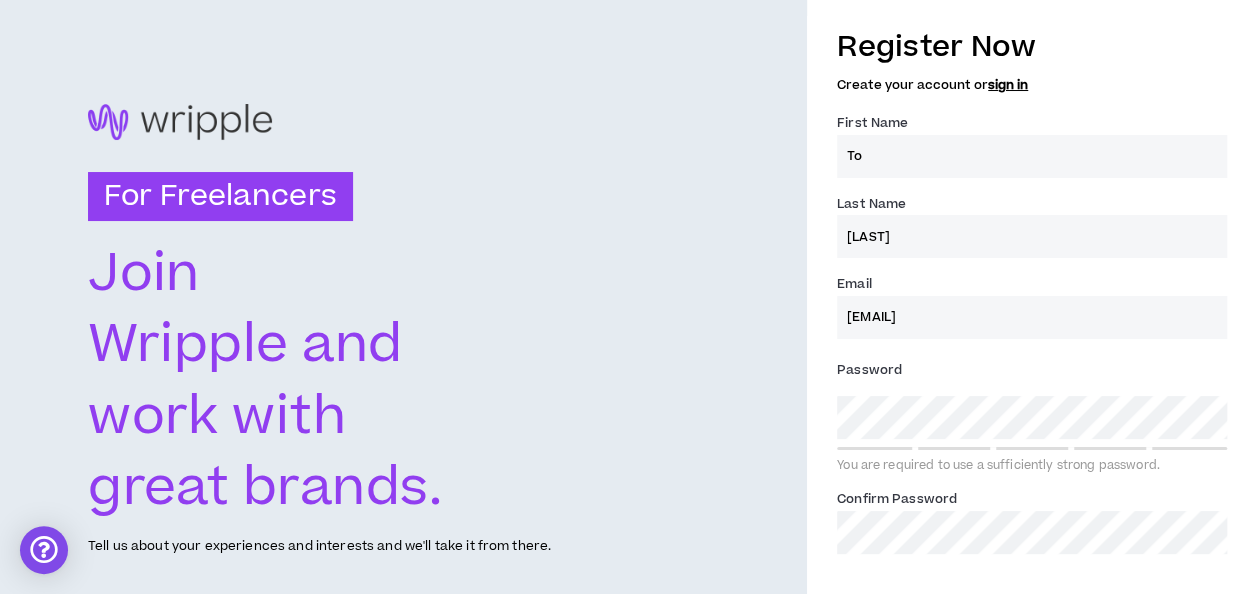scroll, scrollTop: 55, scrollLeft: 0, axis: vertical 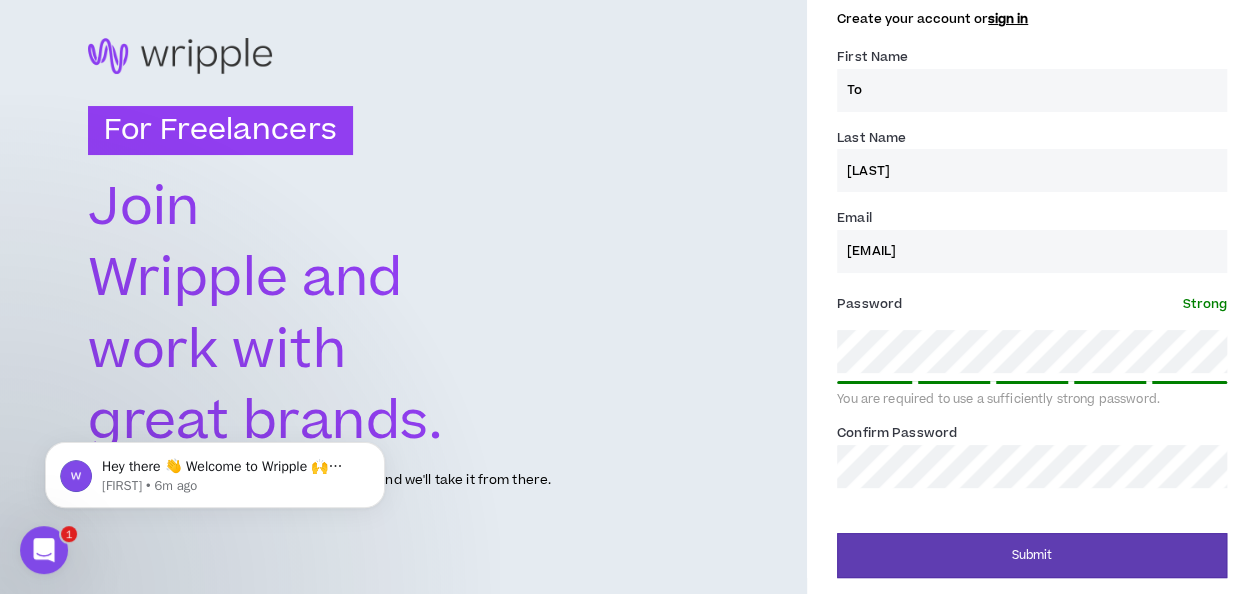 click on "Password  * Strong You are required to use a sufficiently strong password." at bounding box center (1032, 348) 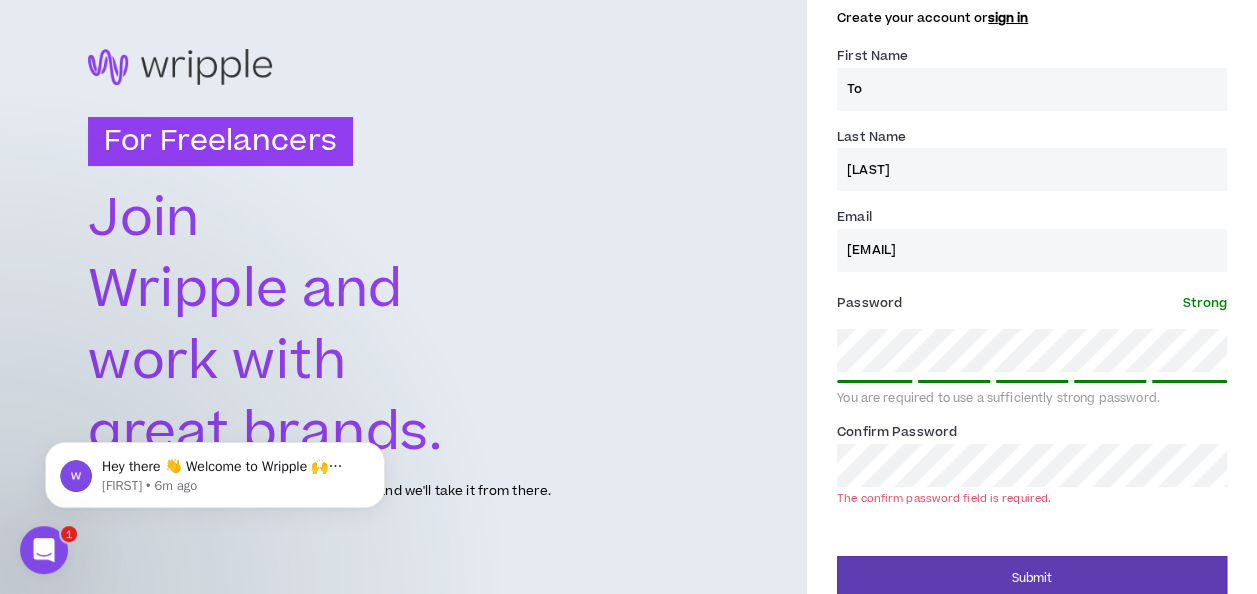 click on "For Freelancers Join Wripple and work with great brands. Tell us about your experiences and interests and we'll take it from there. Register Now Create your account or  sign in First Name  * To Last Name  * [LAST]
Email  * [EMAIL]
Password  * Strong You are required to use a sufficiently strong password.
Confirm Password  * The confirm password field is required. Submit" at bounding box center (628, 275) 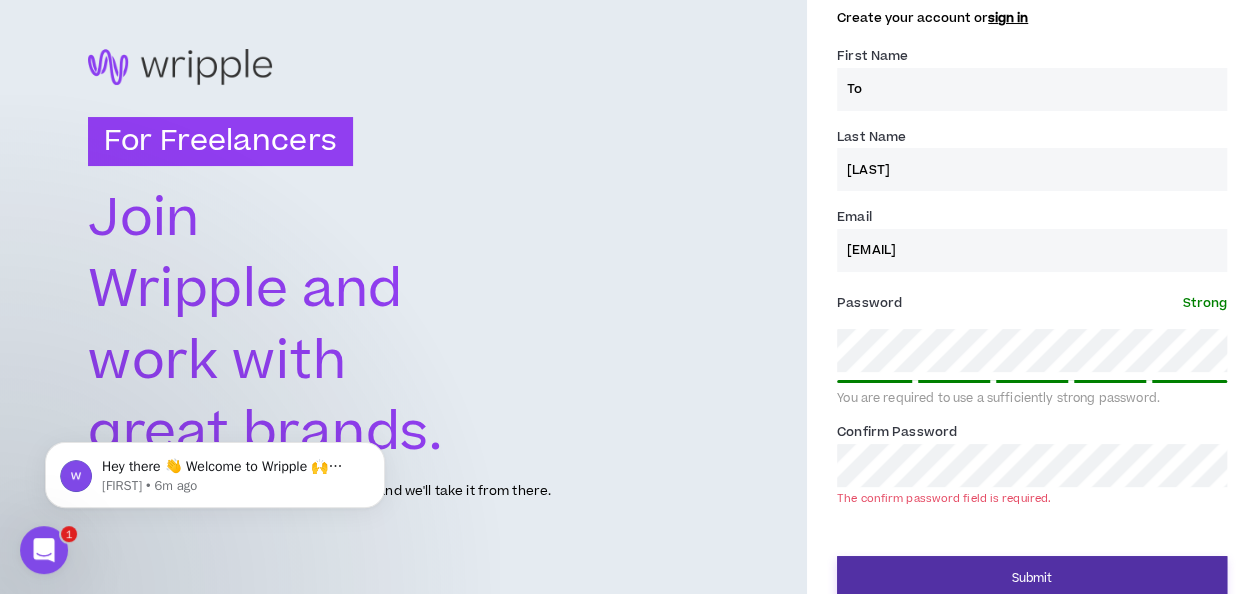 scroll, scrollTop: 55, scrollLeft: 0, axis: vertical 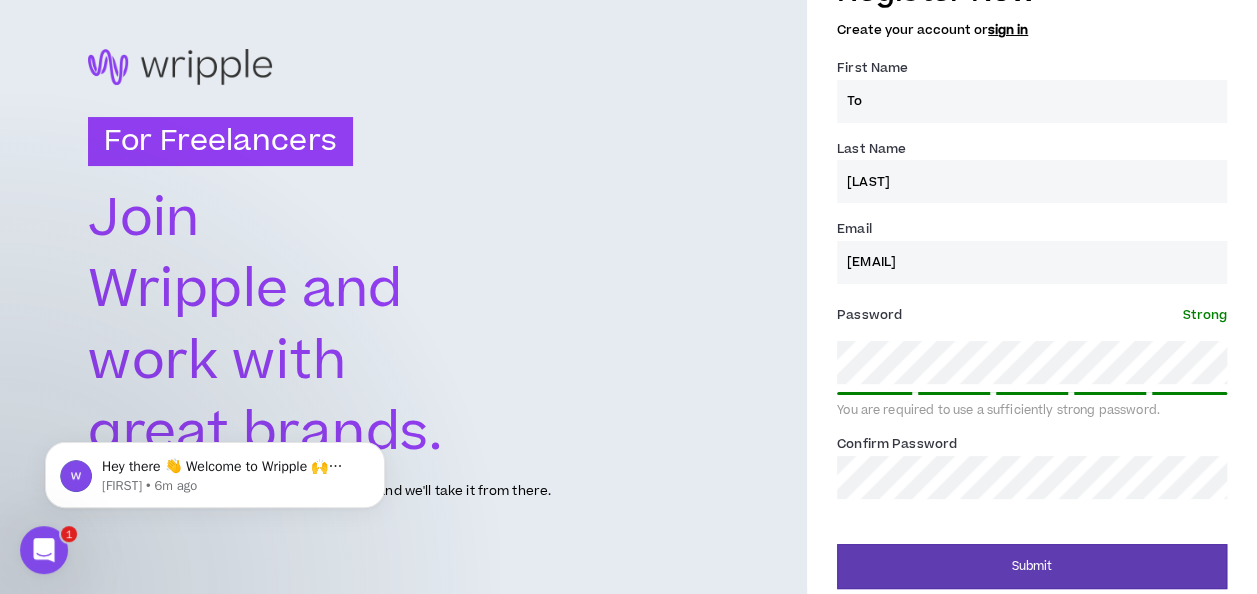 drag, startPoint x: 884, startPoint y: 101, endPoint x: 840, endPoint y: 96, distance: 44.28318 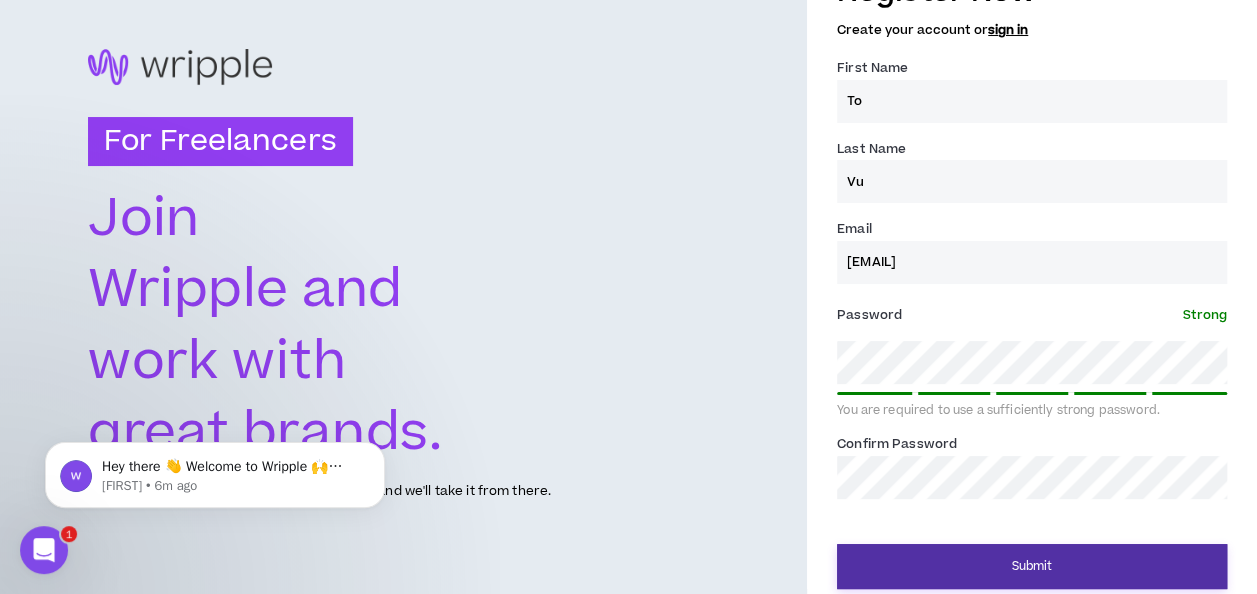 type on "Vu" 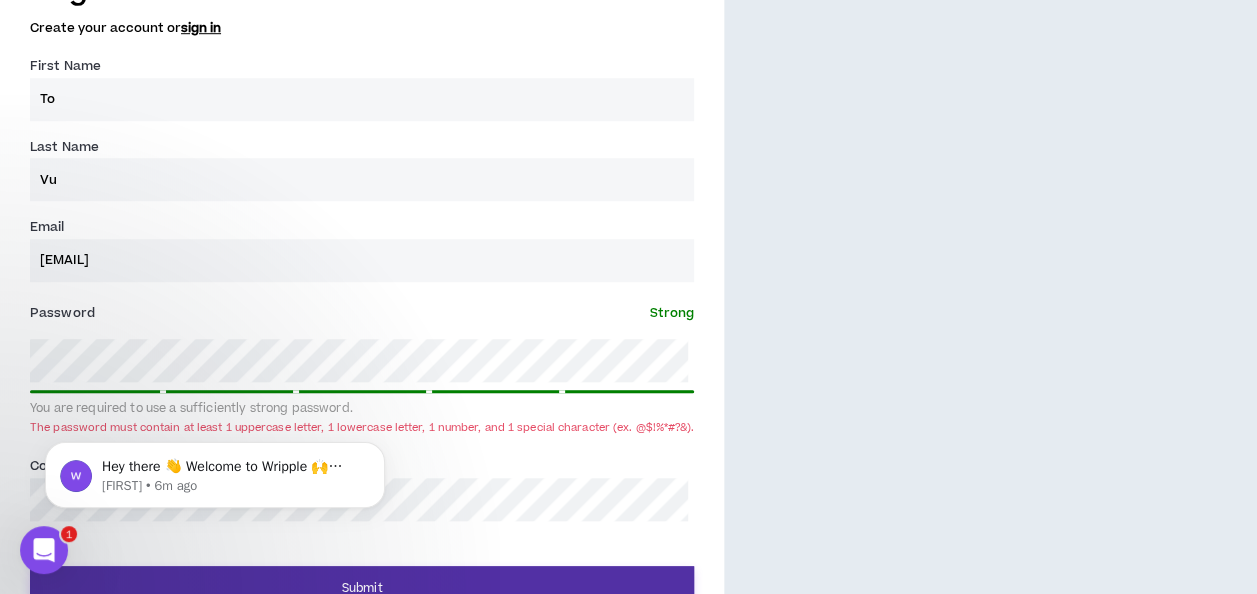 scroll, scrollTop: 729, scrollLeft: 0, axis: vertical 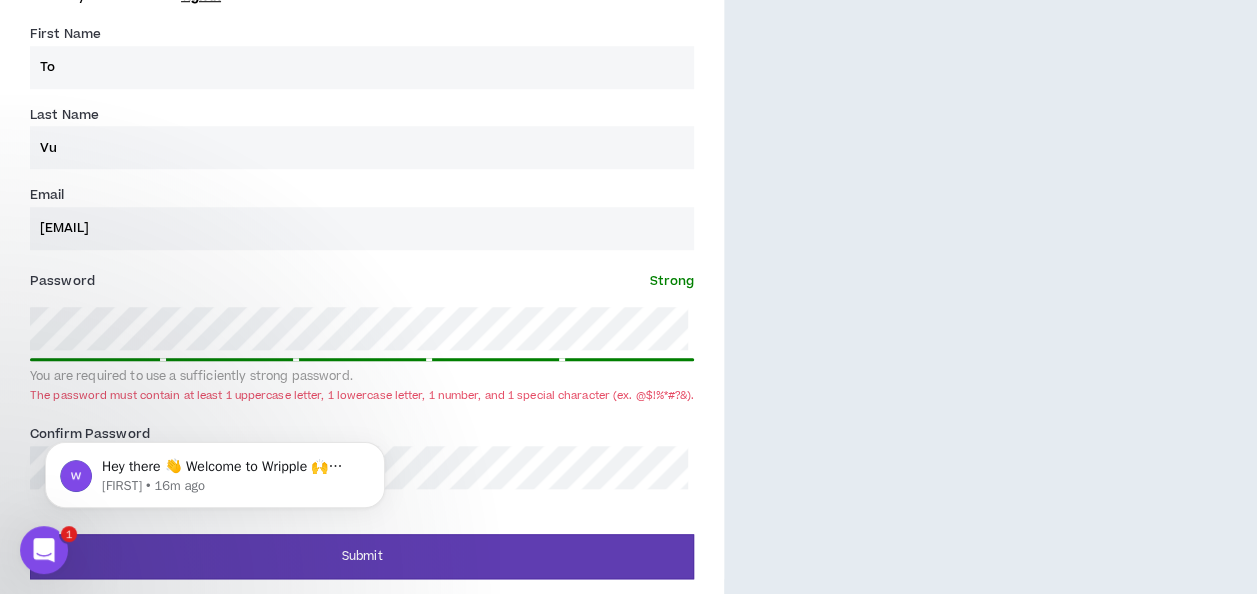 click on "For Freelancers Join Wripple and work with great brands. Tell us about your experiences and interests and we'll take it from there. Register Now Create your account or  sign in First Name  * To Last Name  * [LAST] Email  * [EMAIL] Password  * Strong You are required to use a sufficiently strong password. The password must contain at least 1 uppercase letter, 1 lowercase letter, 1 number, and 1 special character (ex. @$!%*#?&). Confirm Password  * Submit
×
1" at bounding box center [628, -432] 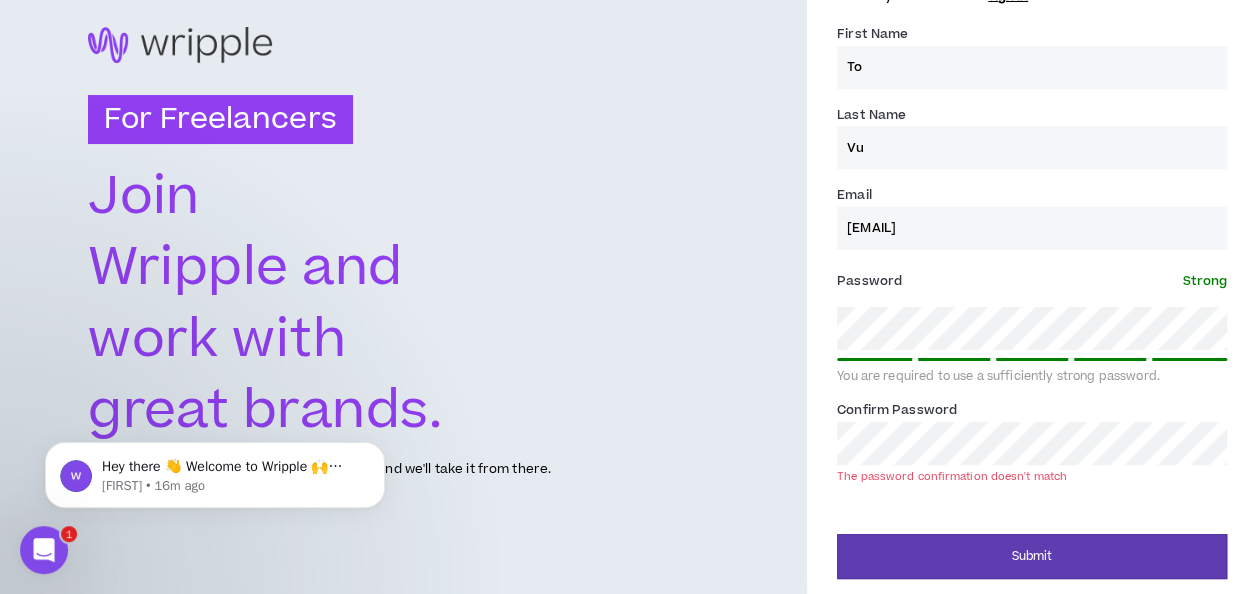 click on "To [INITIAL] | Wripple
For Freelancers Join Wripple and work with great brands. Tell us about your experiences and interests and we'll take it from there. Register Now Create your account or  sign in First Name  * To Last Name  * [LAST]
Email  * [EMAIL]
Password  * Strong You are required to use a sufficiently strong password.
Confirm Password  * The password confirmation doesn't match Submit" at bounding box center [628, 253] 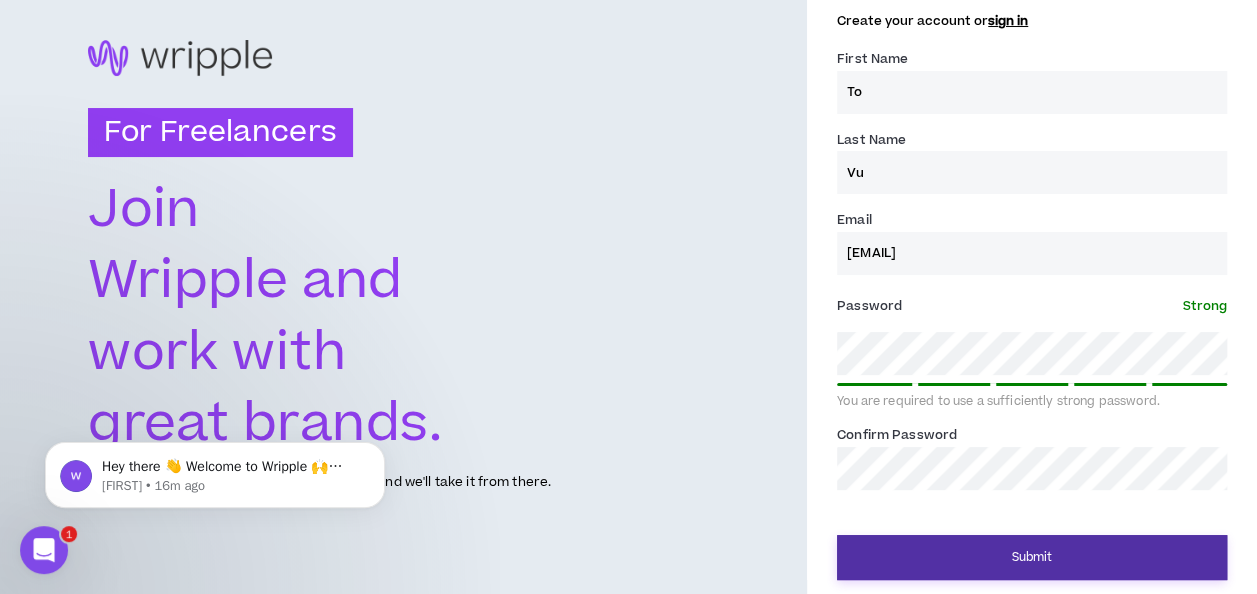 scroll, scrollTop: 65, scrollLeft: 0, axis: vertical 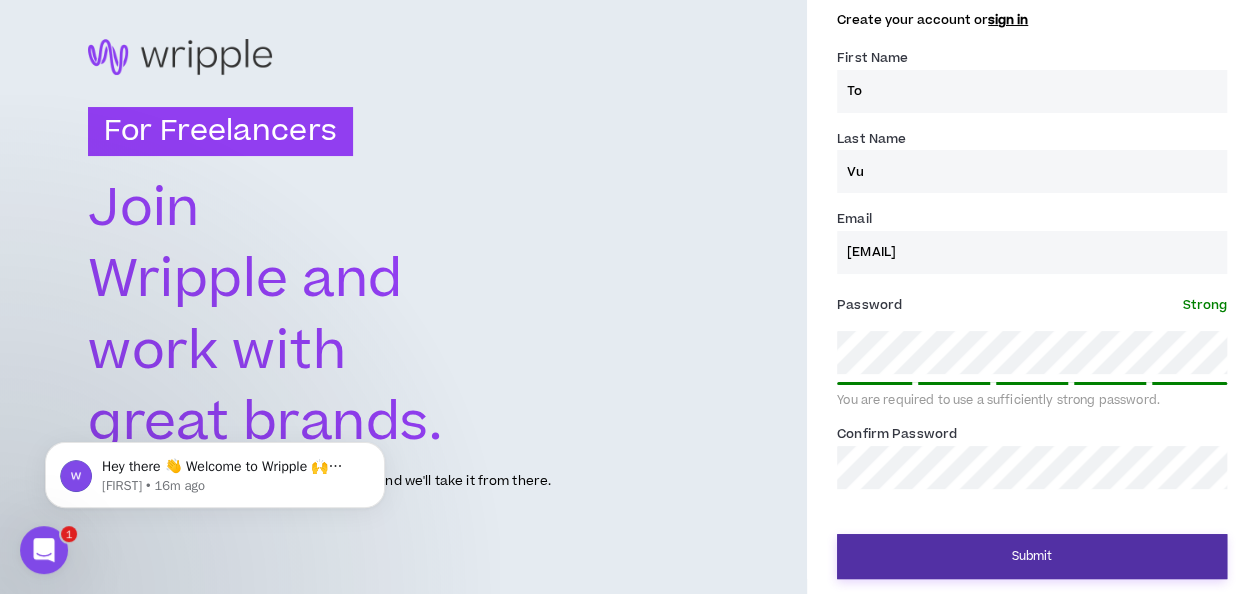 click on "Submit" at bounding box center (1032, 556) 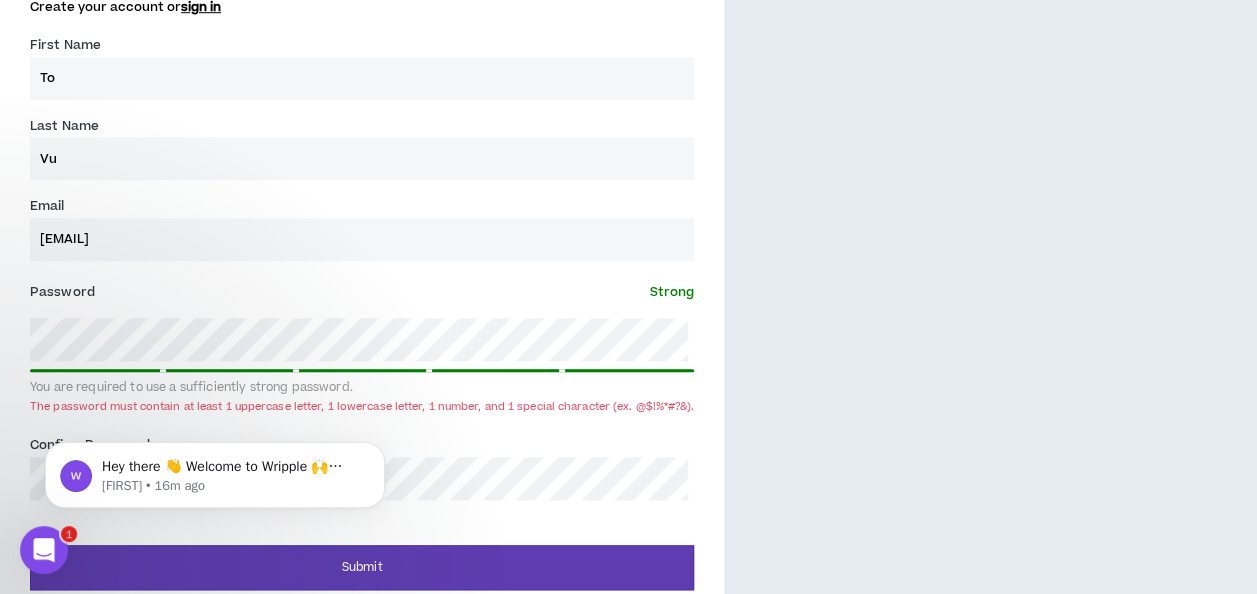scroll, scrollTop: 729, scrollLeft: 0, axis: vertical 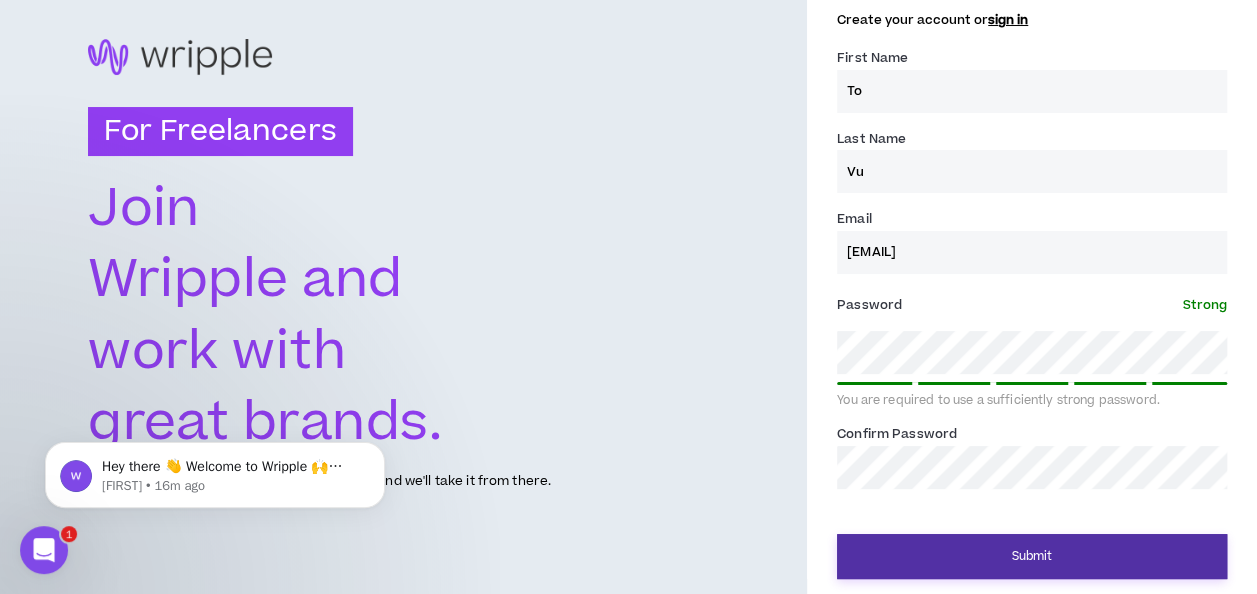 click on "Submit" at bounding box center [1032, 556] 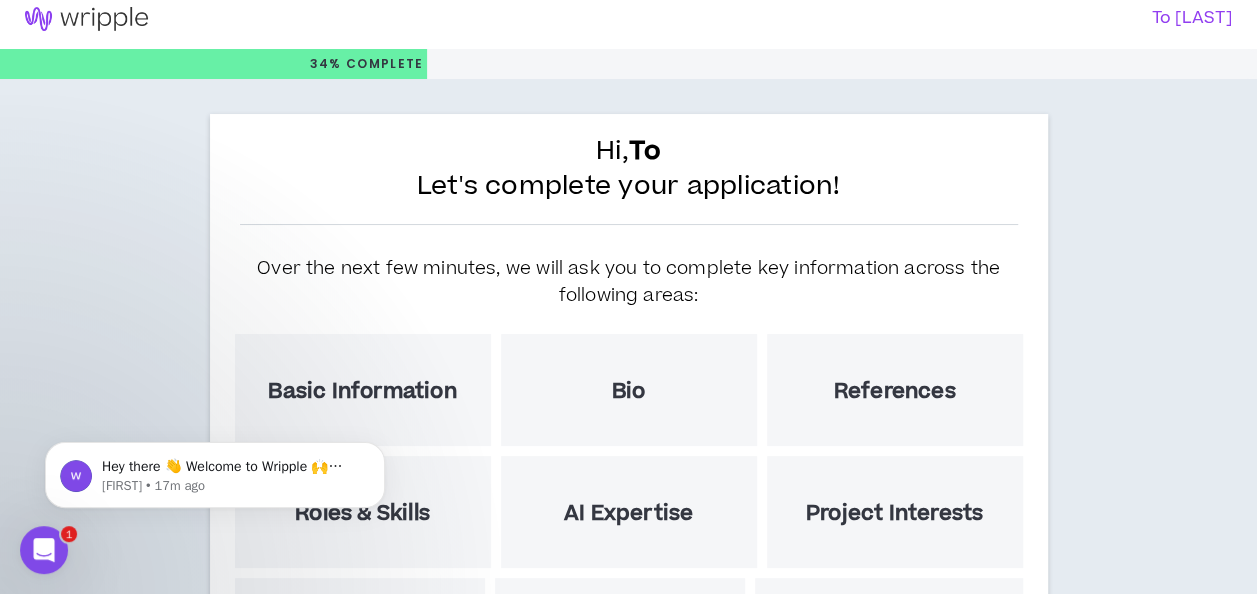 scroll, scrollTop: 0, scrollLeft: 0, axis: both 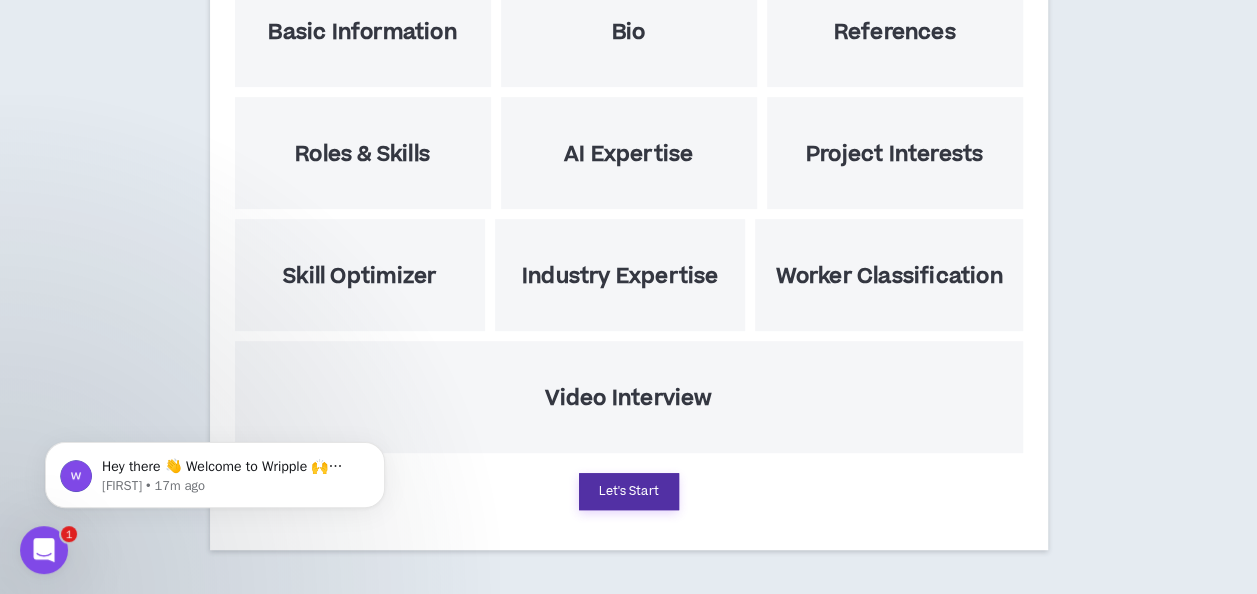 click on "Let's Start" at bounding box center [629, 491] 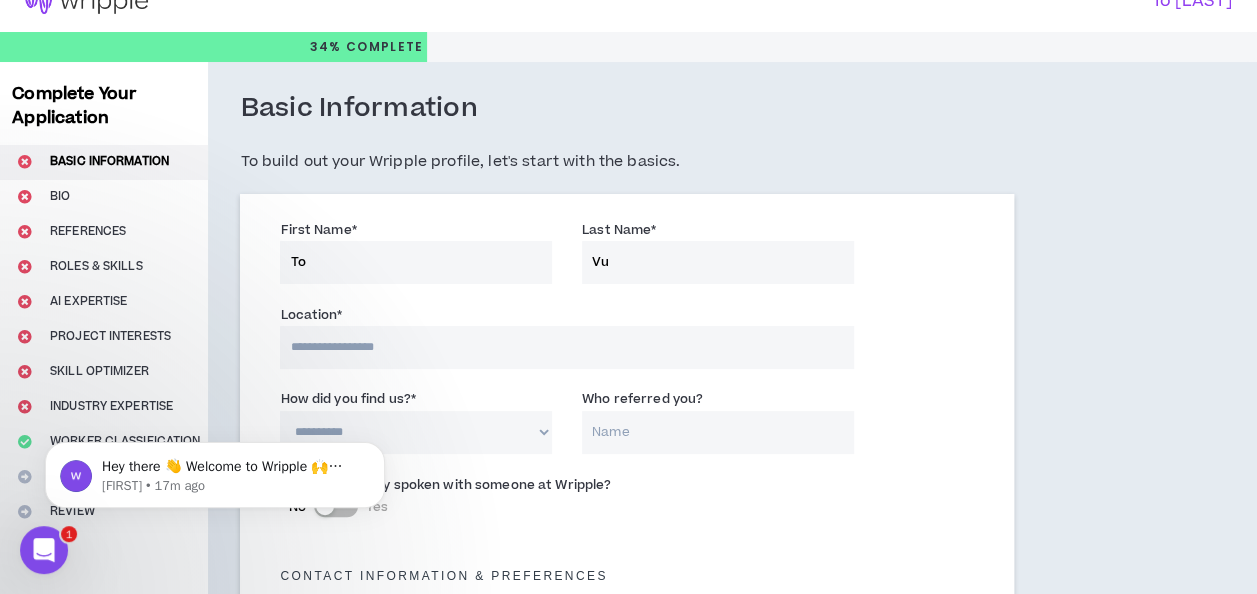 scroll, scrollTop: 0, scrollLeft: 0, axis: both 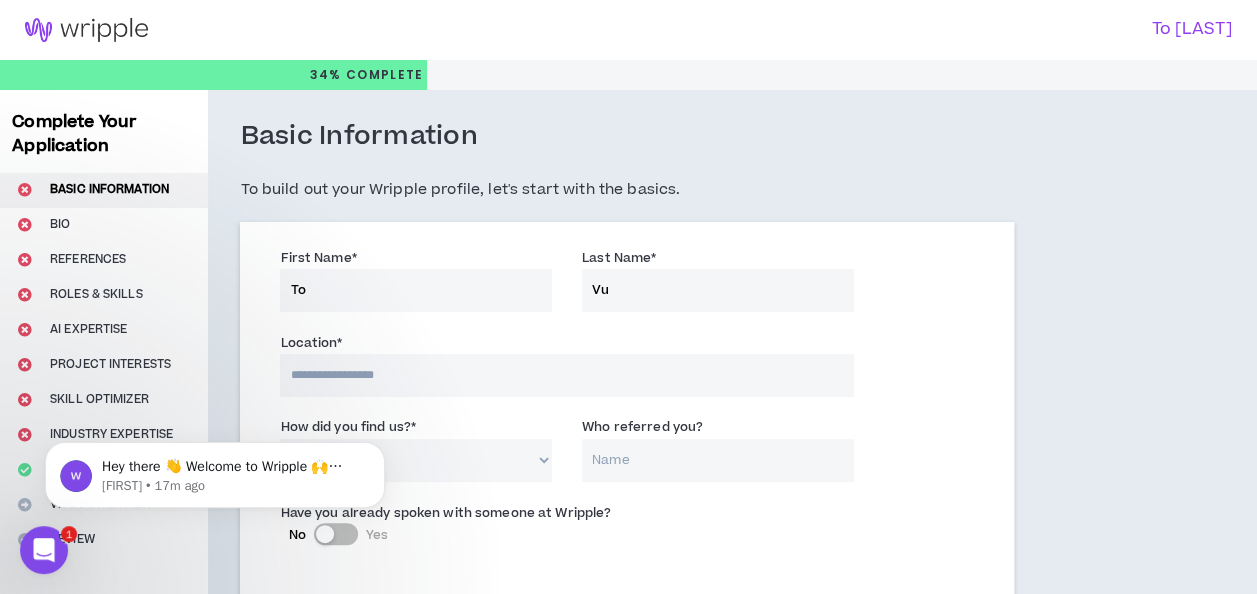 click at bounding box center (566, 375) 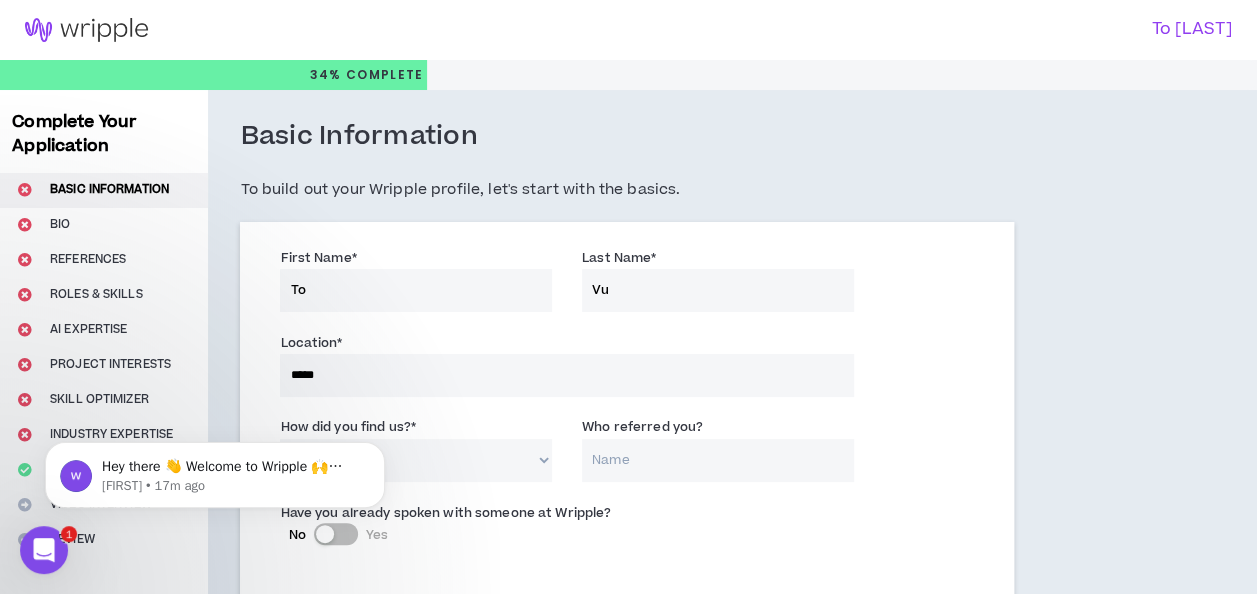 select on "VN" 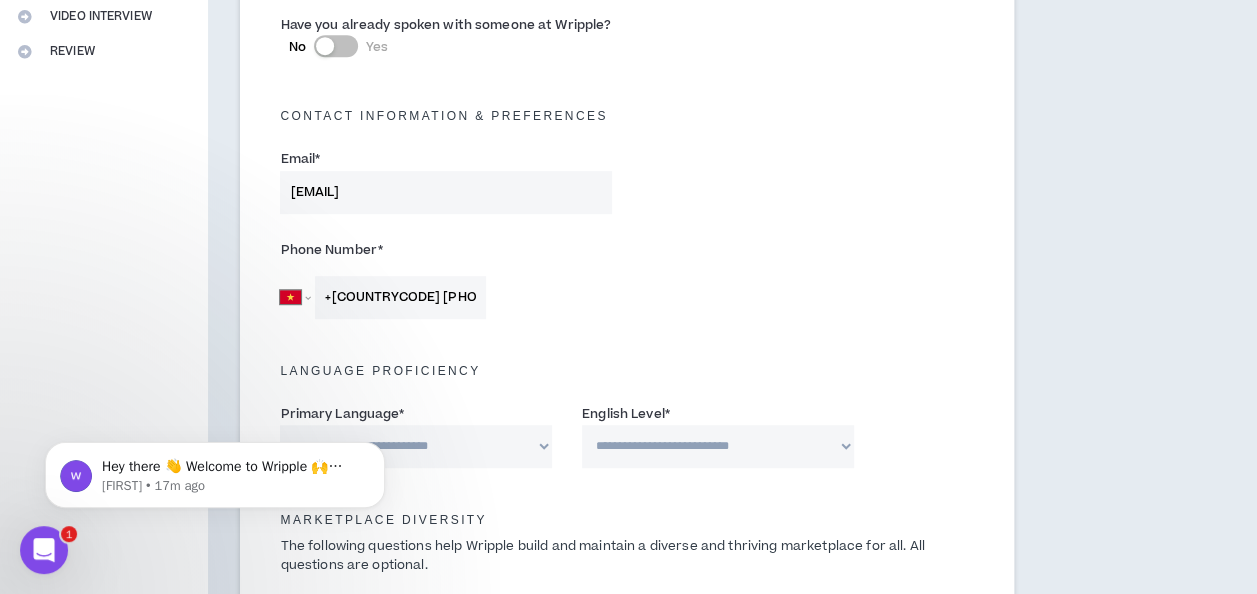 scroll, scrollTop: 682, scrollLeft: 0, axis: vertical 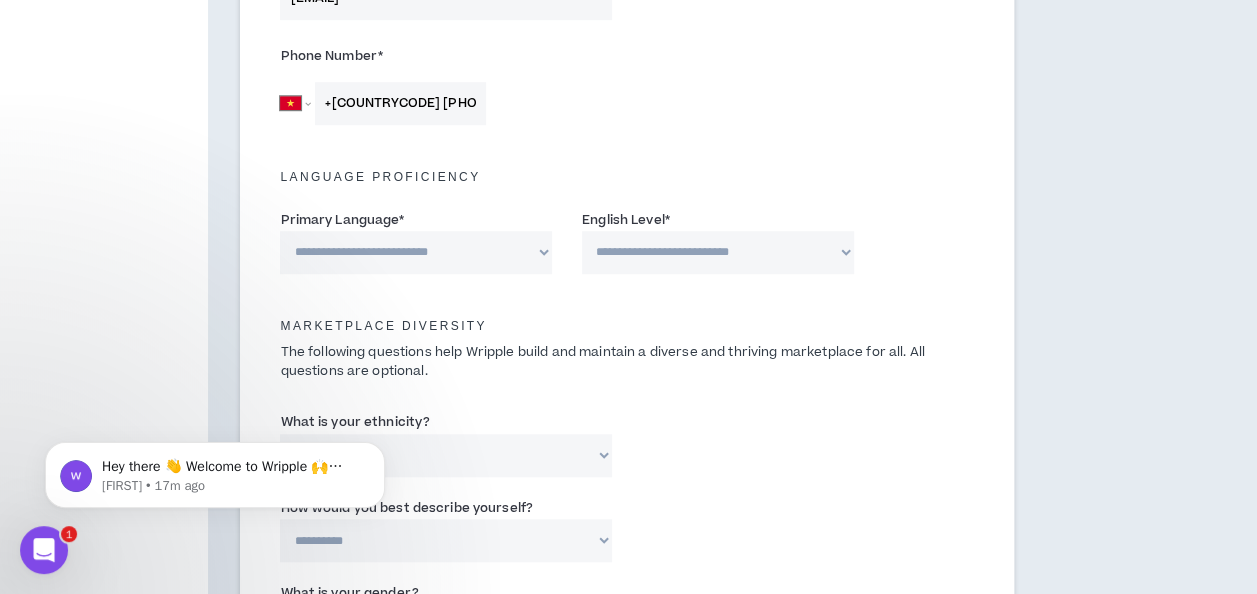 type on "+[COUNTRYCODE] [PHONE]" 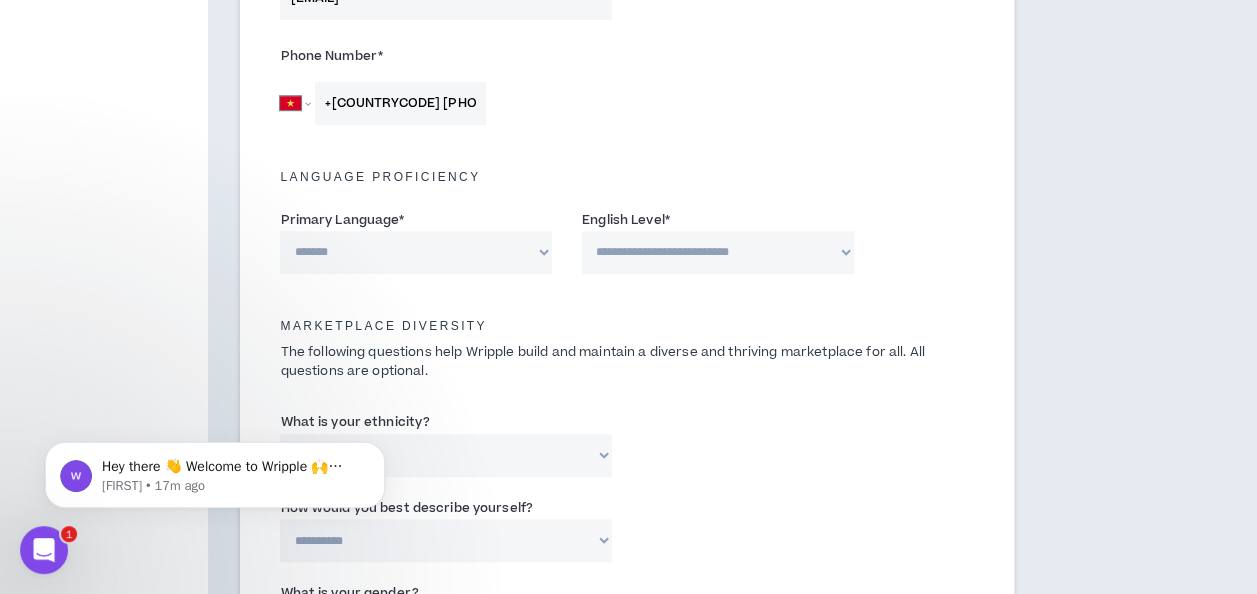 click on "**********" at bounding box center [416, 252] 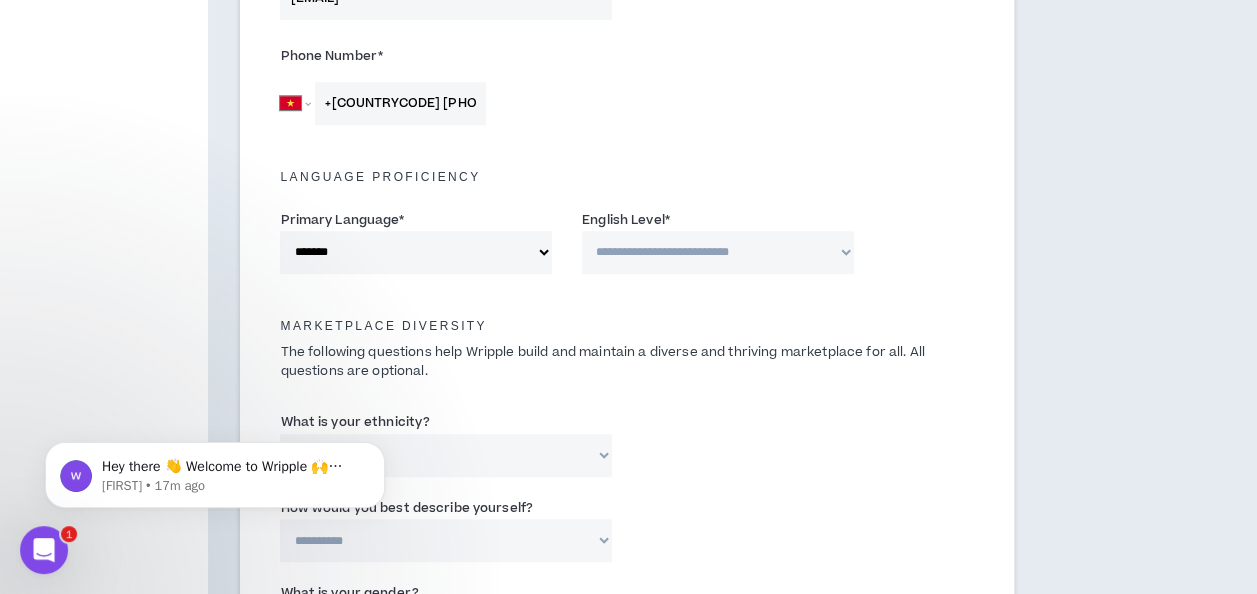 click on "**********" at bounding box center (718, 252) 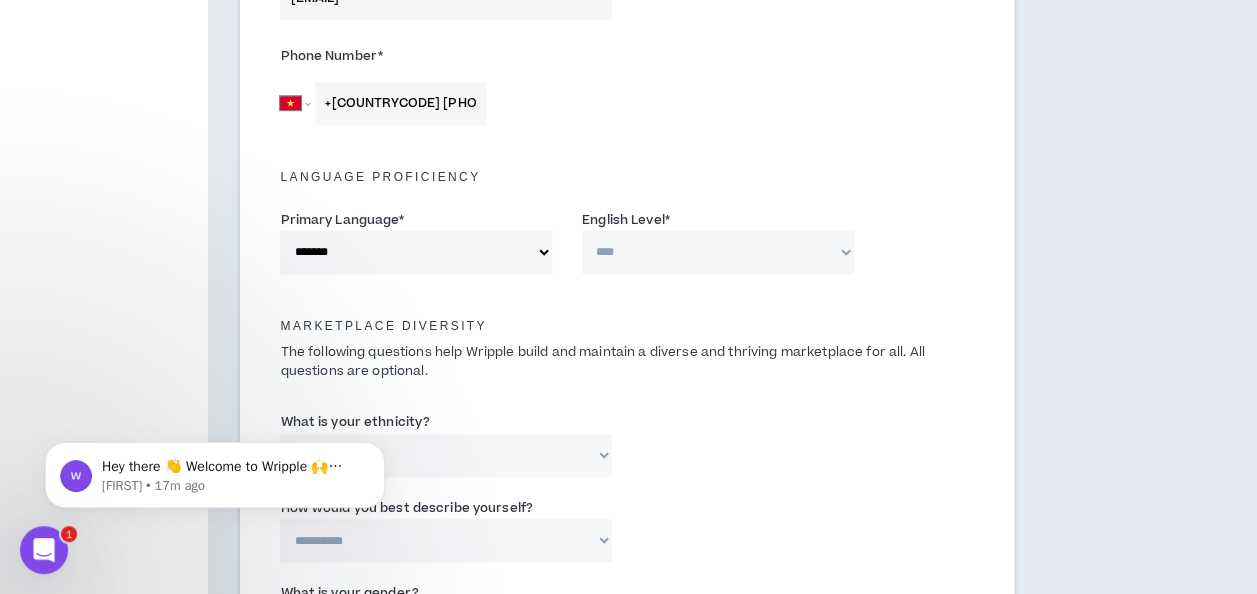 click on "**********" at bounding box center (718, 252) 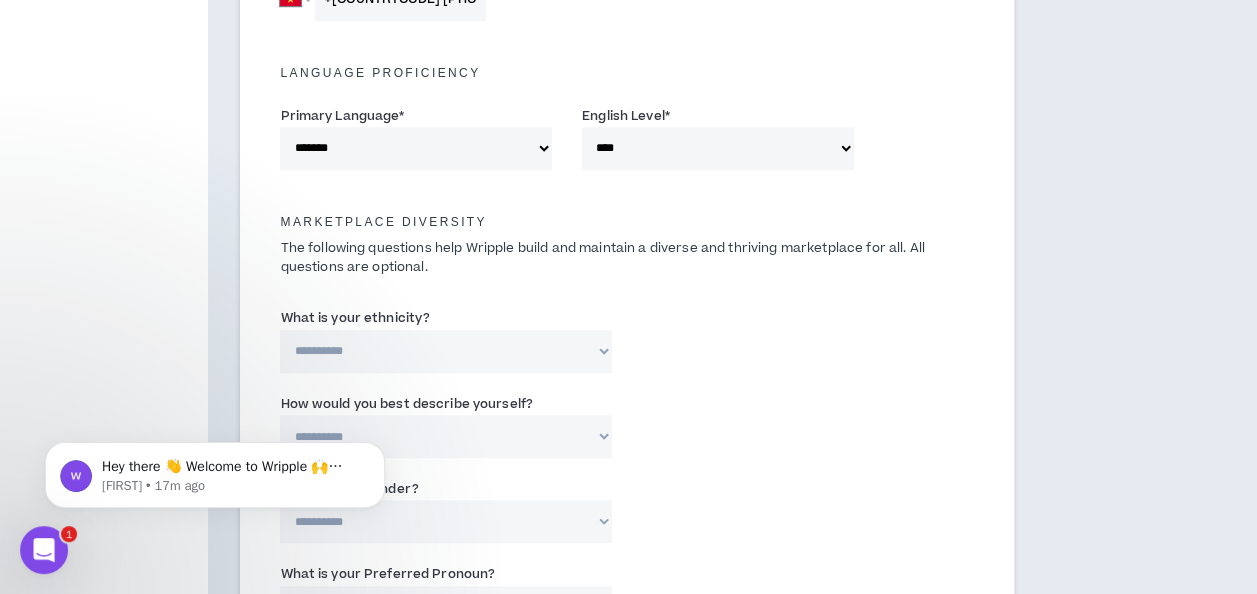 scroll, scrollTop: 886, scrollLeft: 0, axis: vertical 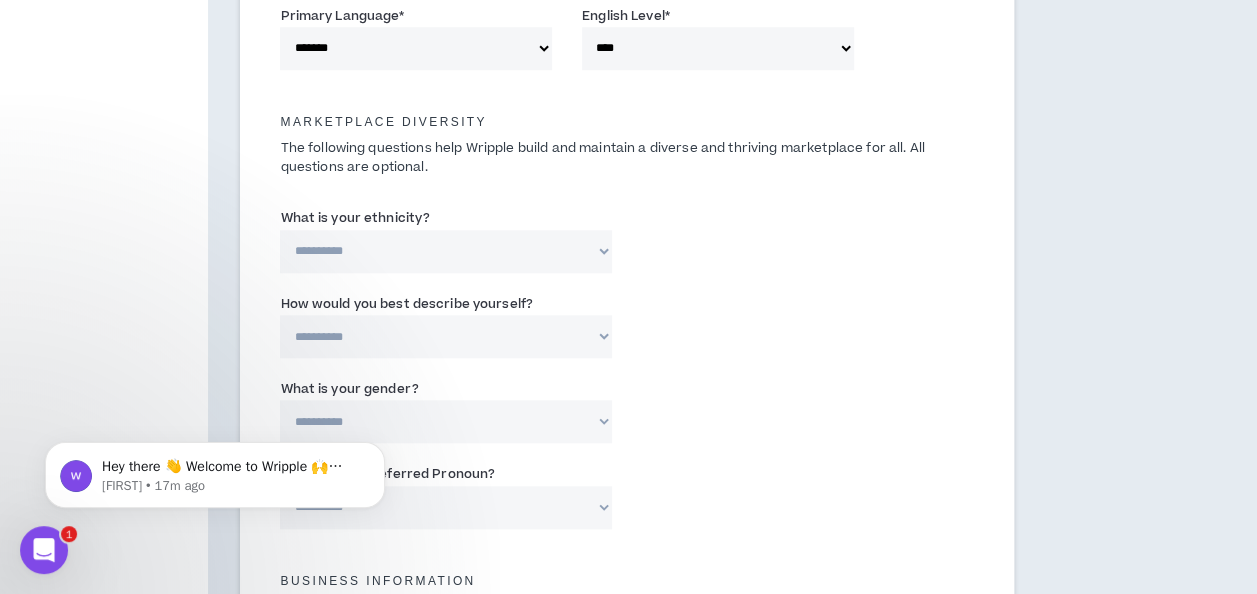 click on "**********" at bounding box center (446, 251) 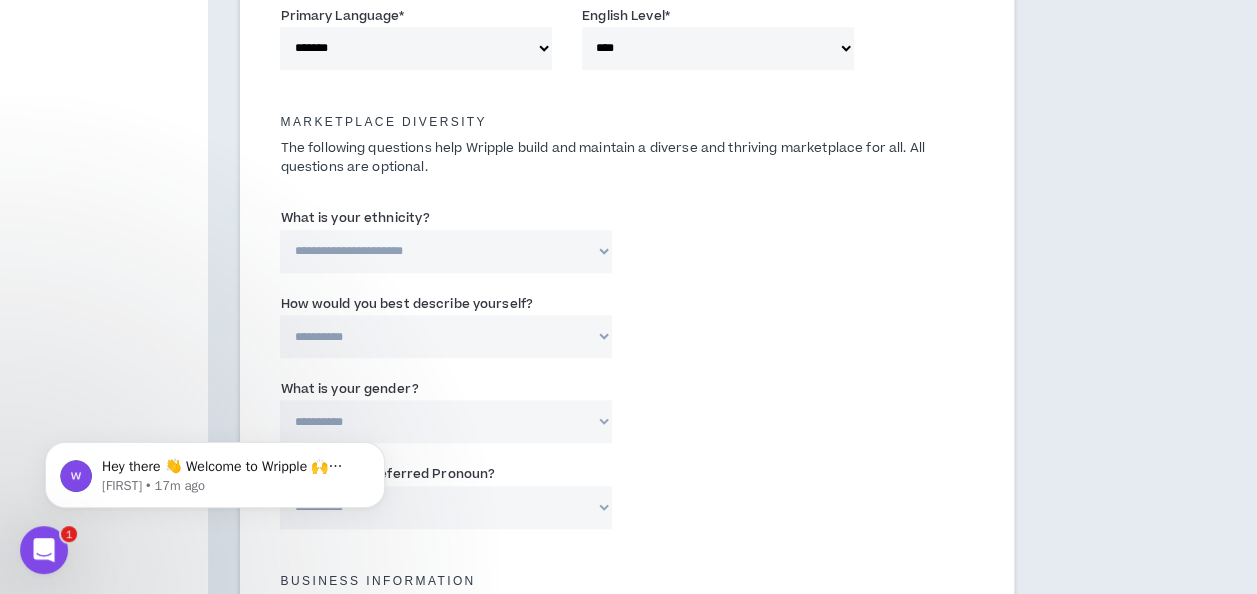 click on "**********" at bounding box center [446, 251] 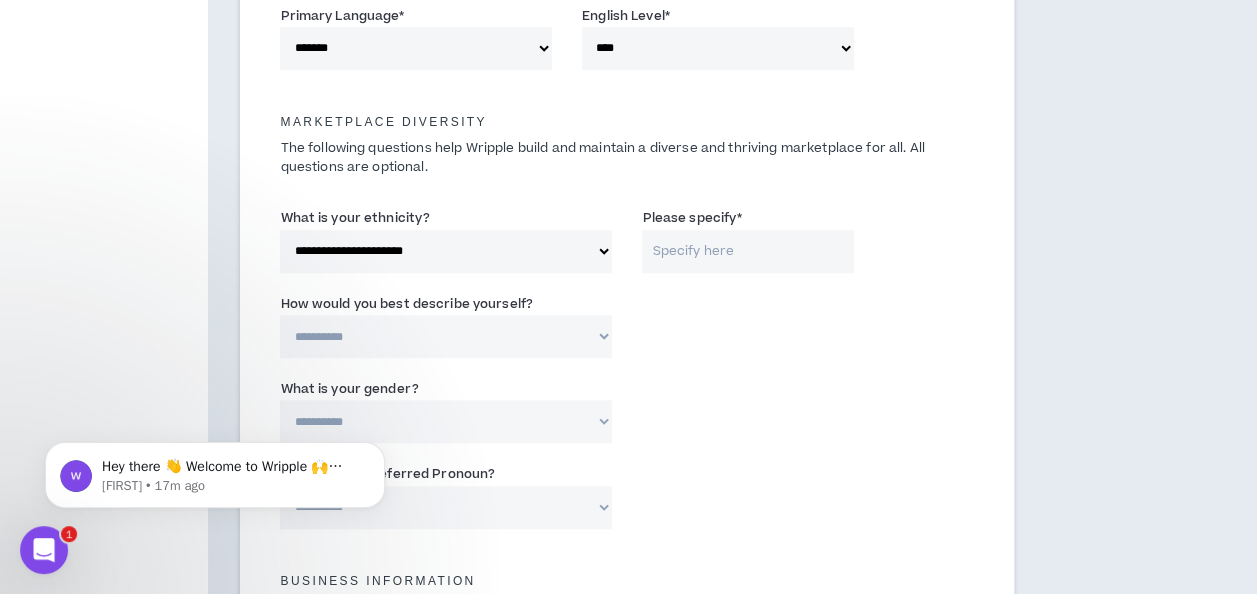 click on "Please specify  *" at bounding box center [747, 251] 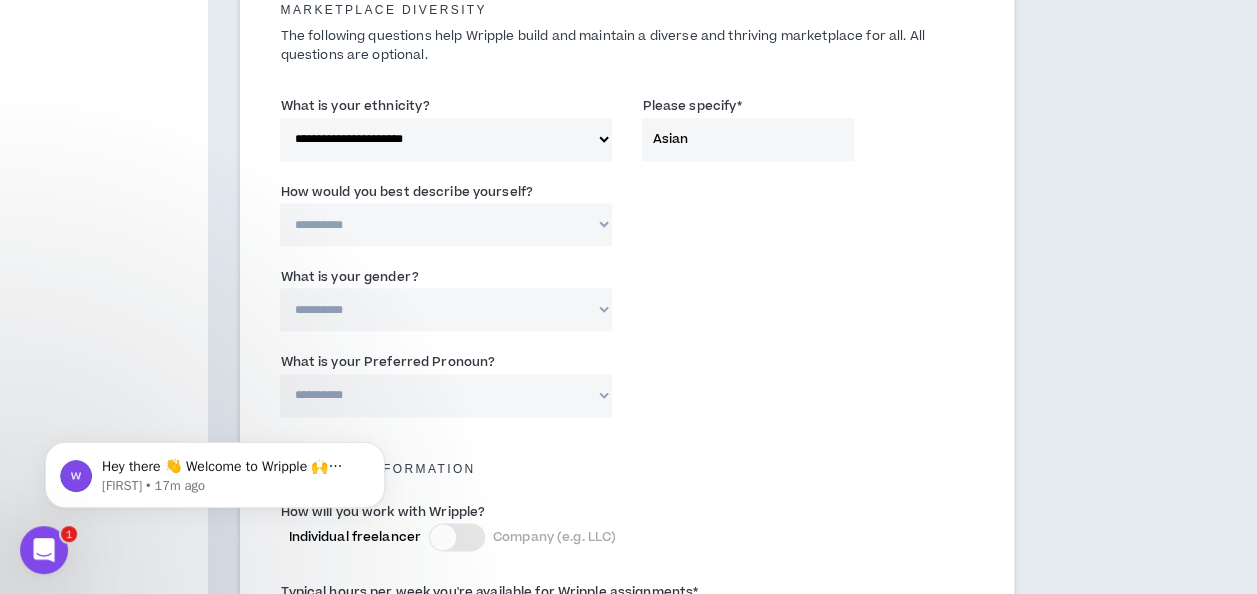 scroll, scrollTop: 1386, scrollLeft: 0, axis: vertical 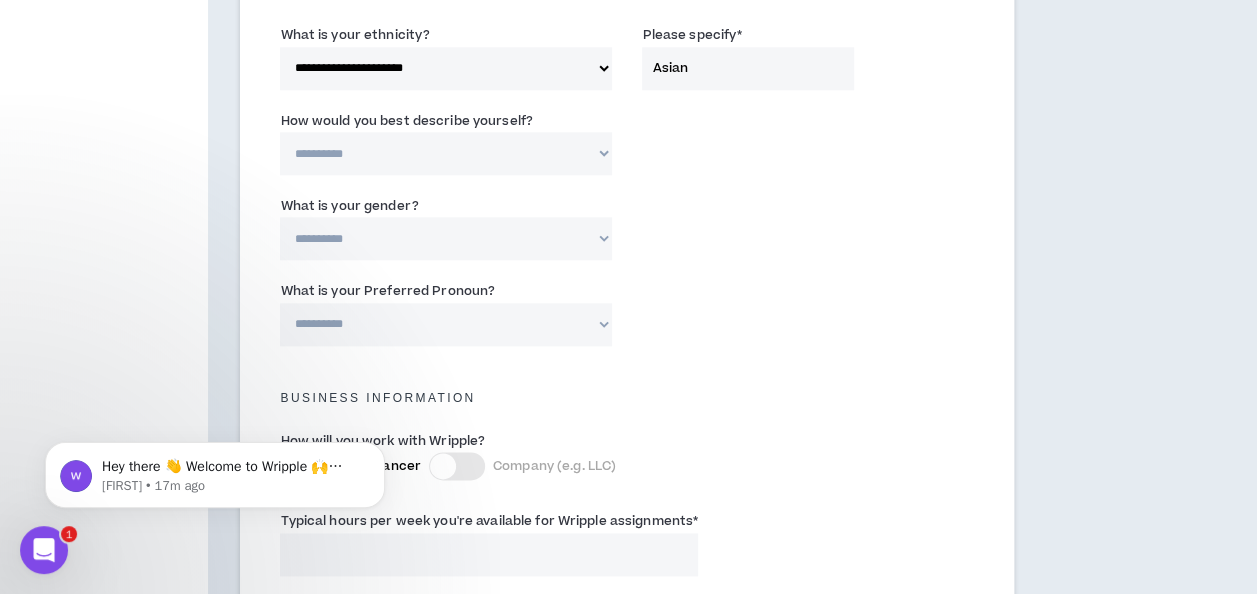 type on "Asian" 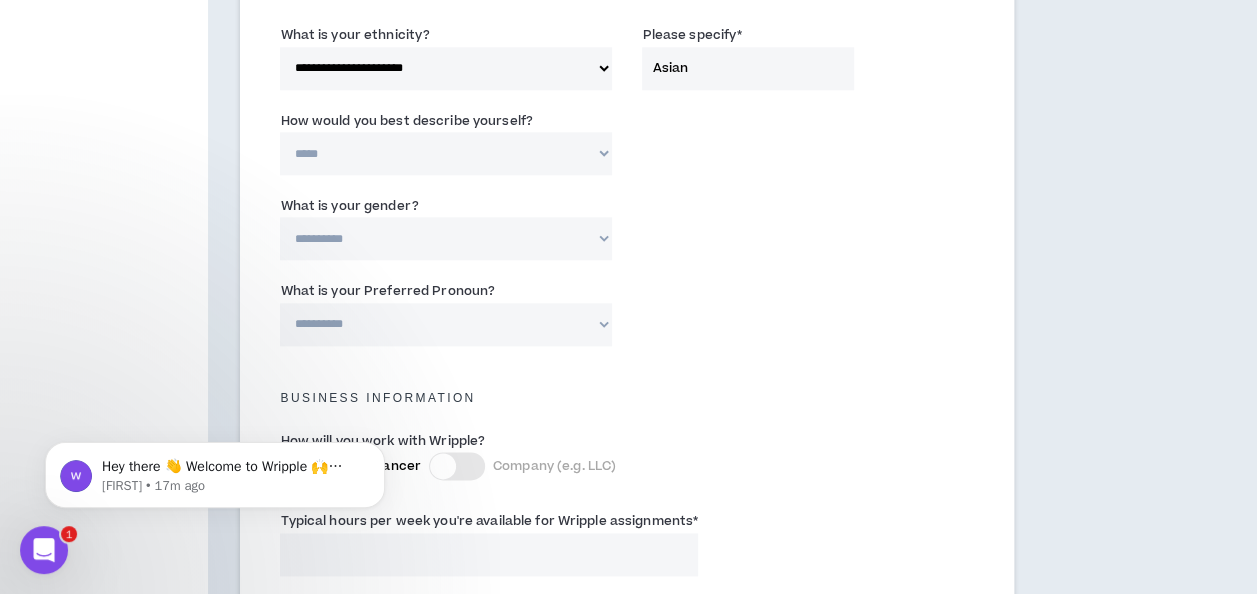 click on "**********" at bounding box center [446, 153] 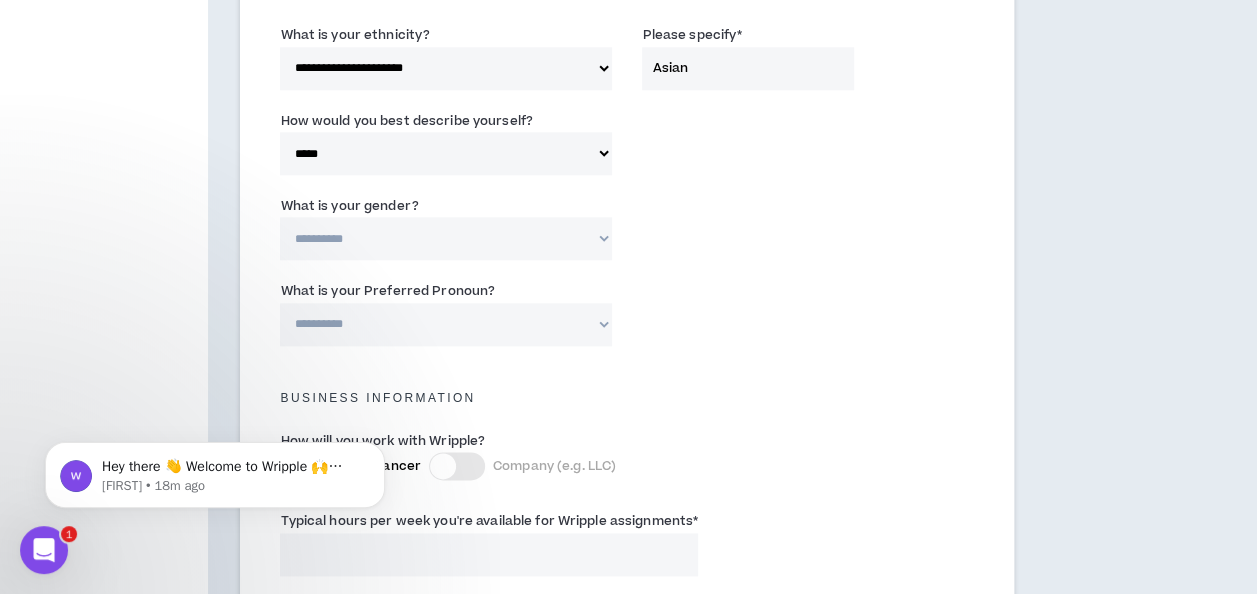 click on "**********" at bounding box center (627, -76) 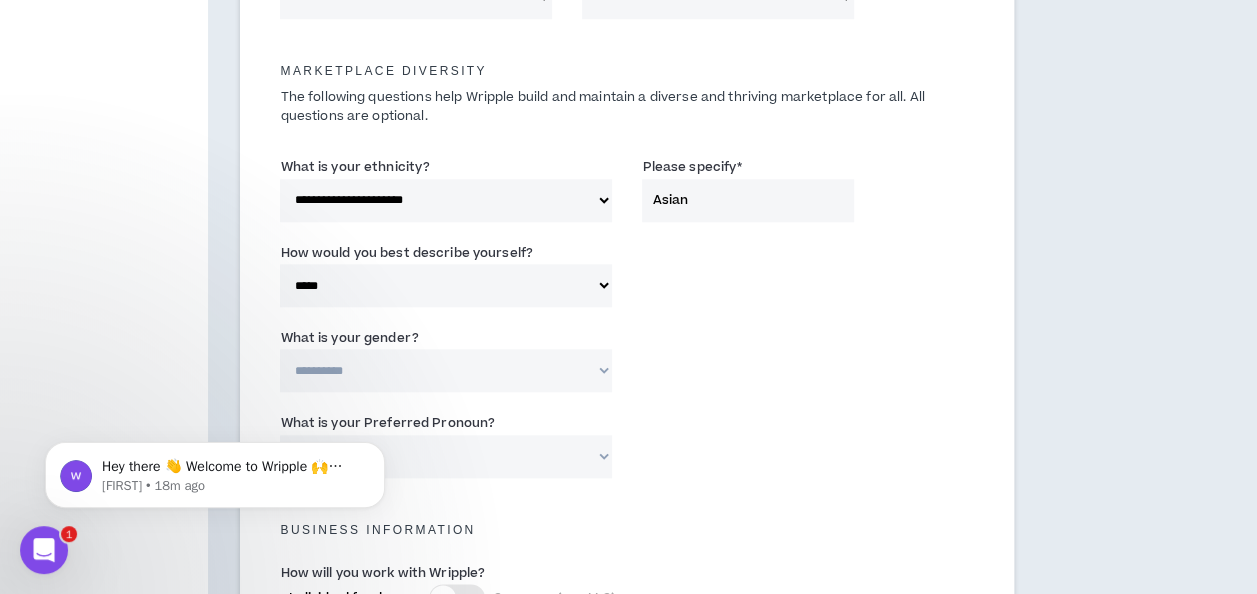scroll, scrollTop: 969, scrollLeft: 0, axis: vertical 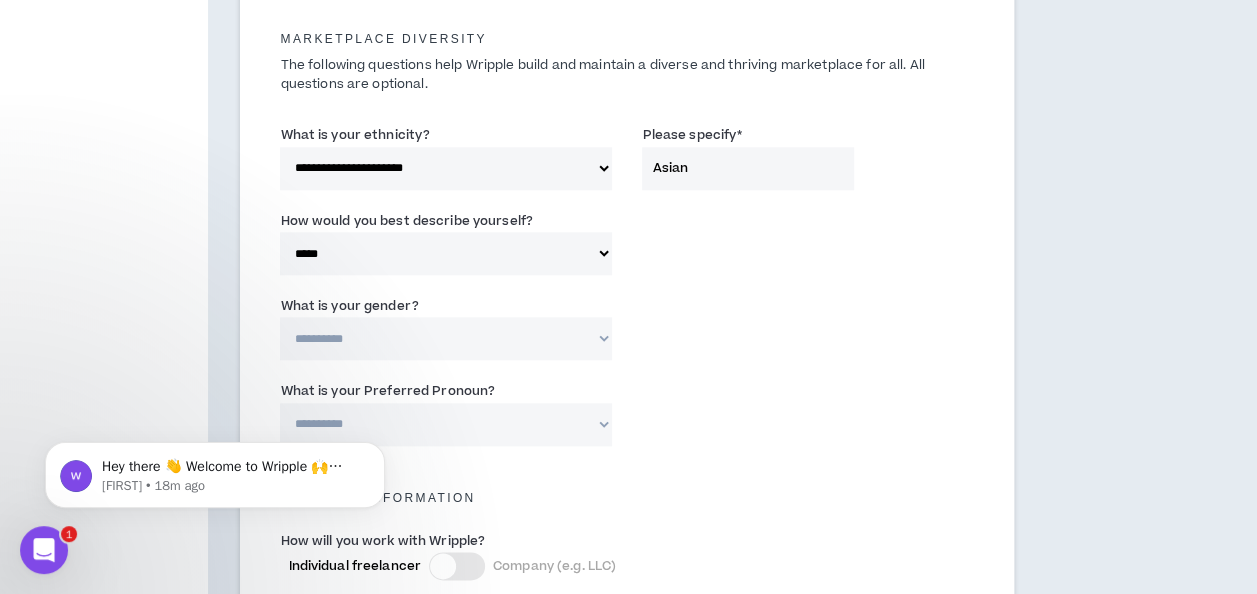 click on "**********" at bounding box center [446, 338] 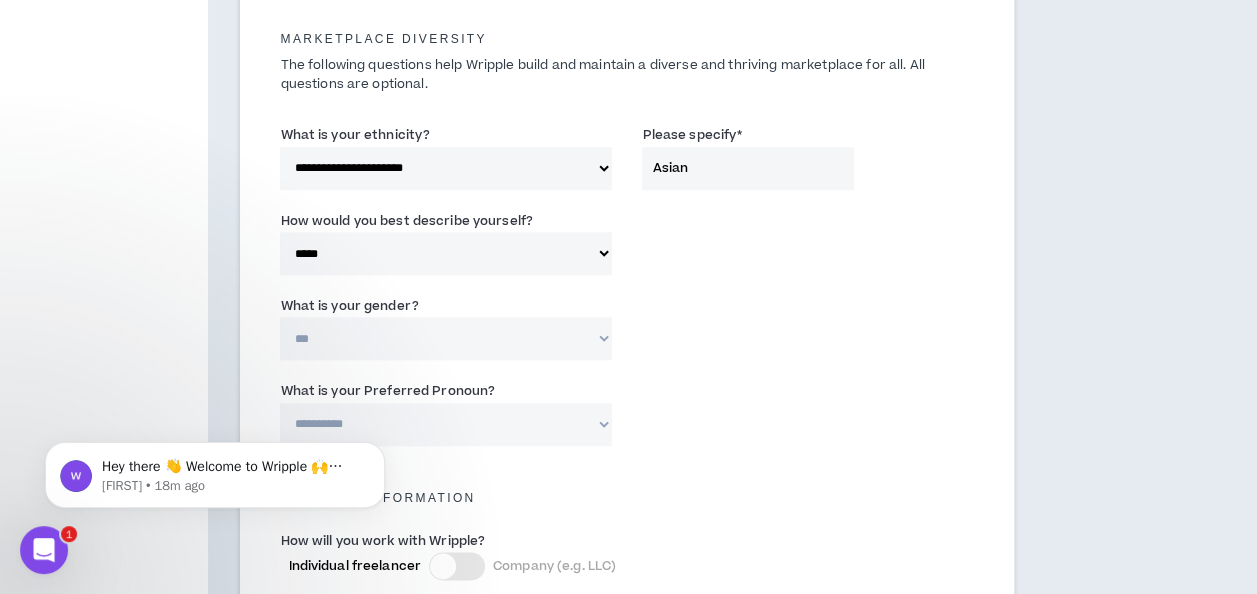 click on "**********" at bounding box center [446, 338] 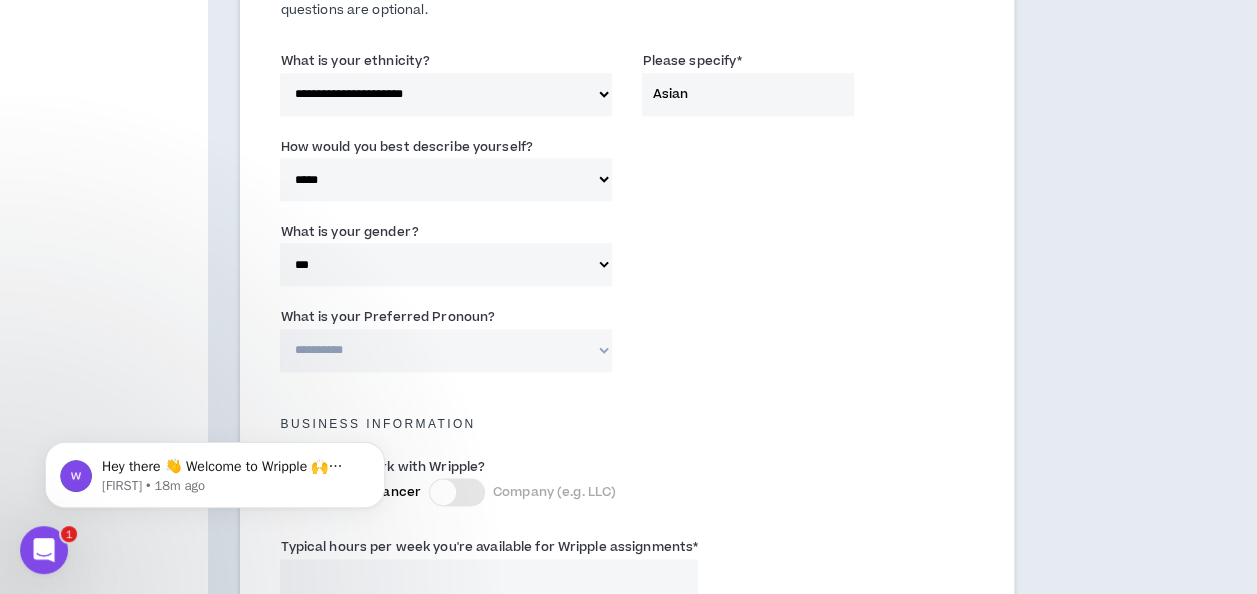 scroll, scrollTop: 1054, scrollLeft: 0, axis: vertical 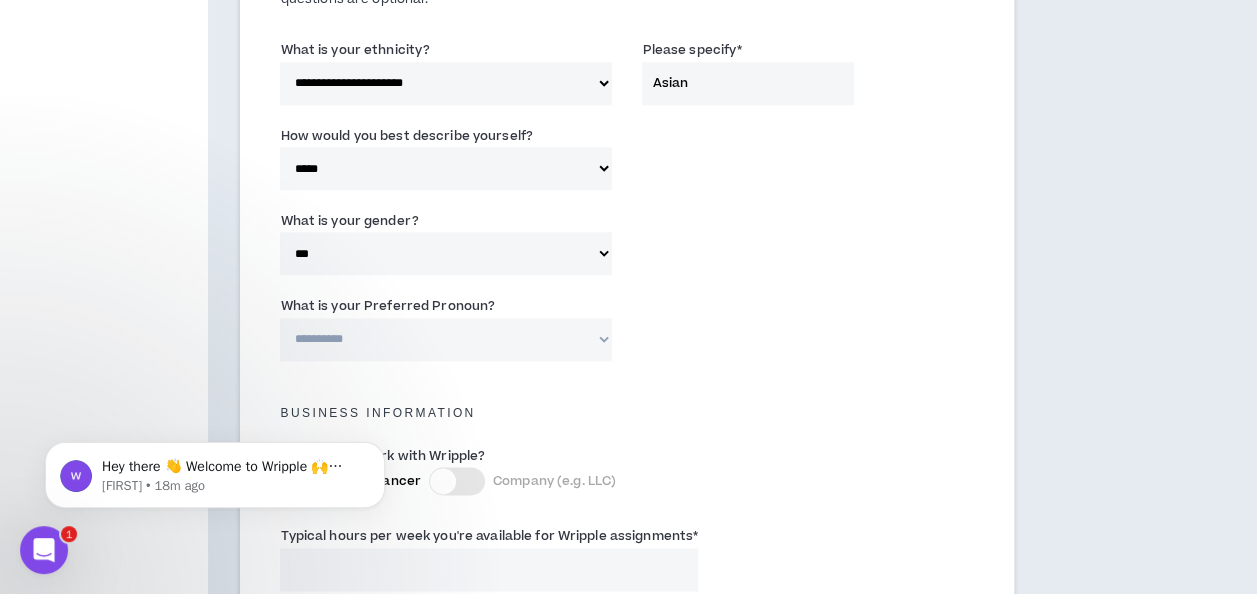 click on "**********" at bounding box center (446, 339) 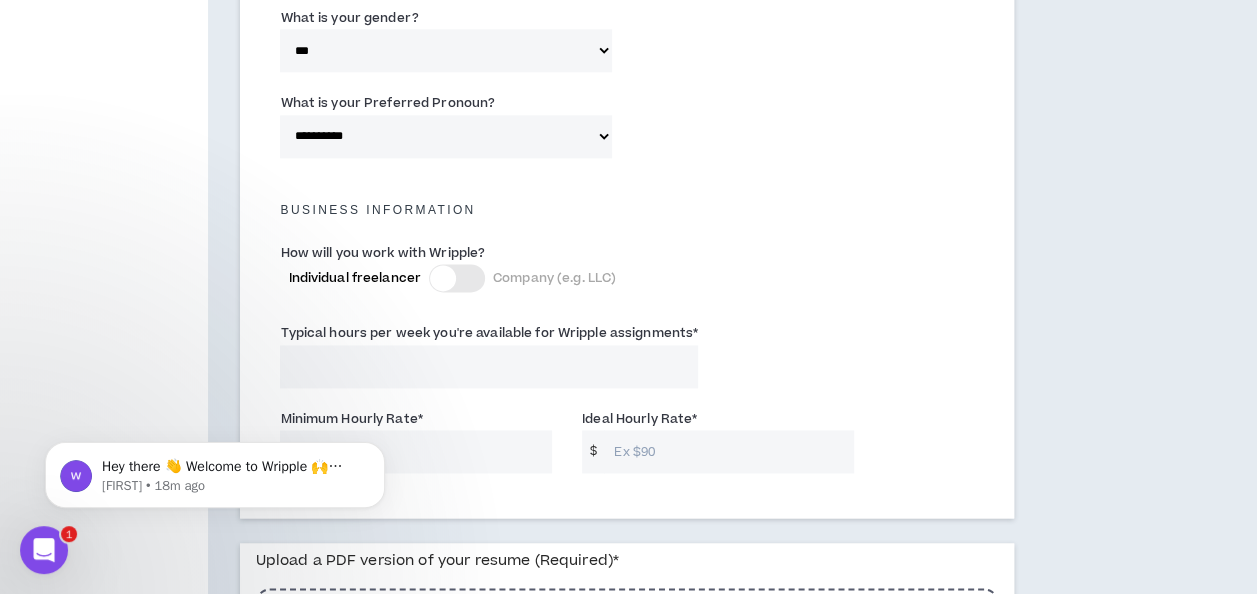 scroll, scrollTop: 1260, scrollLeft: 0, axis: vertical 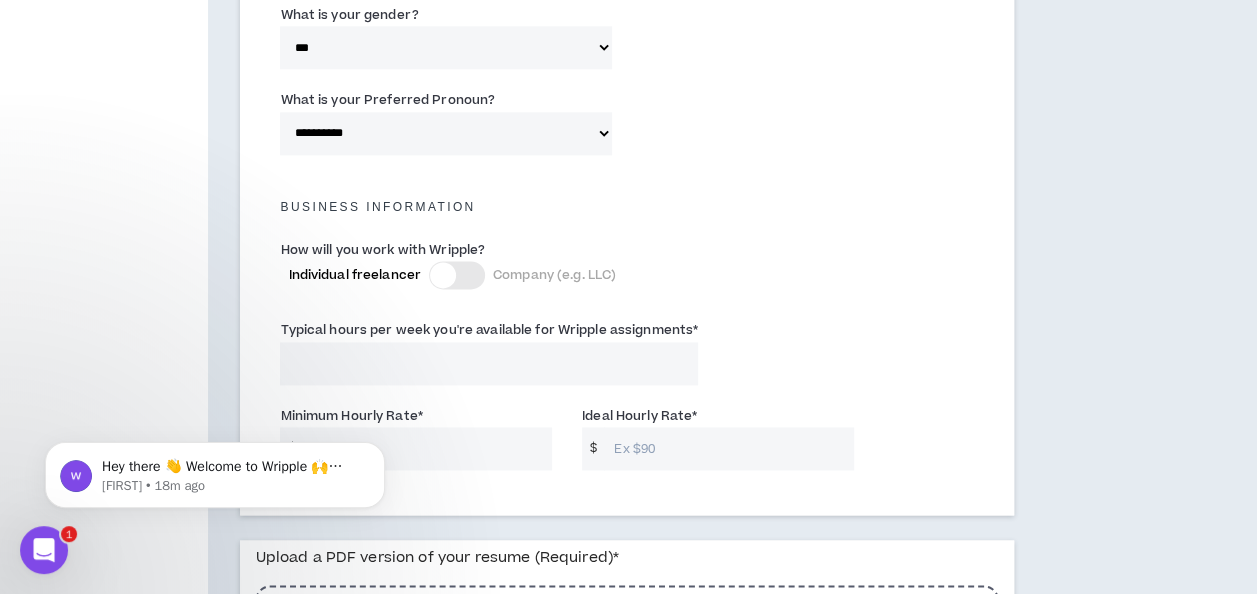 click at bounding box center [457, 275] 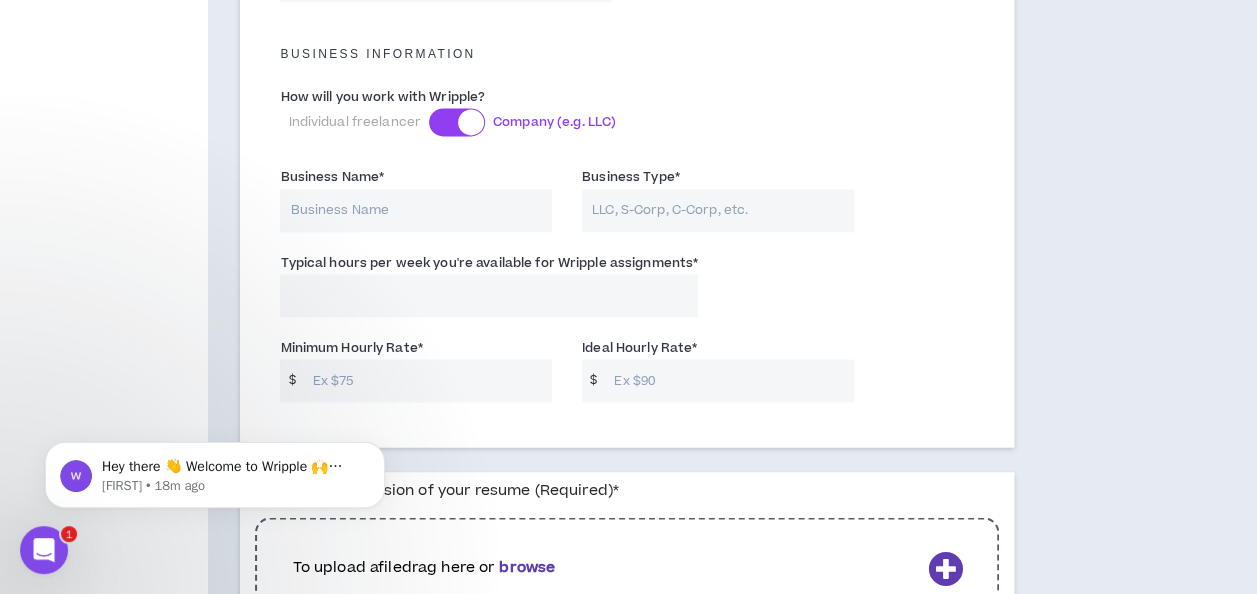 scroll, scrollTop: 1416, scrollLeft: 0, axis: vertical 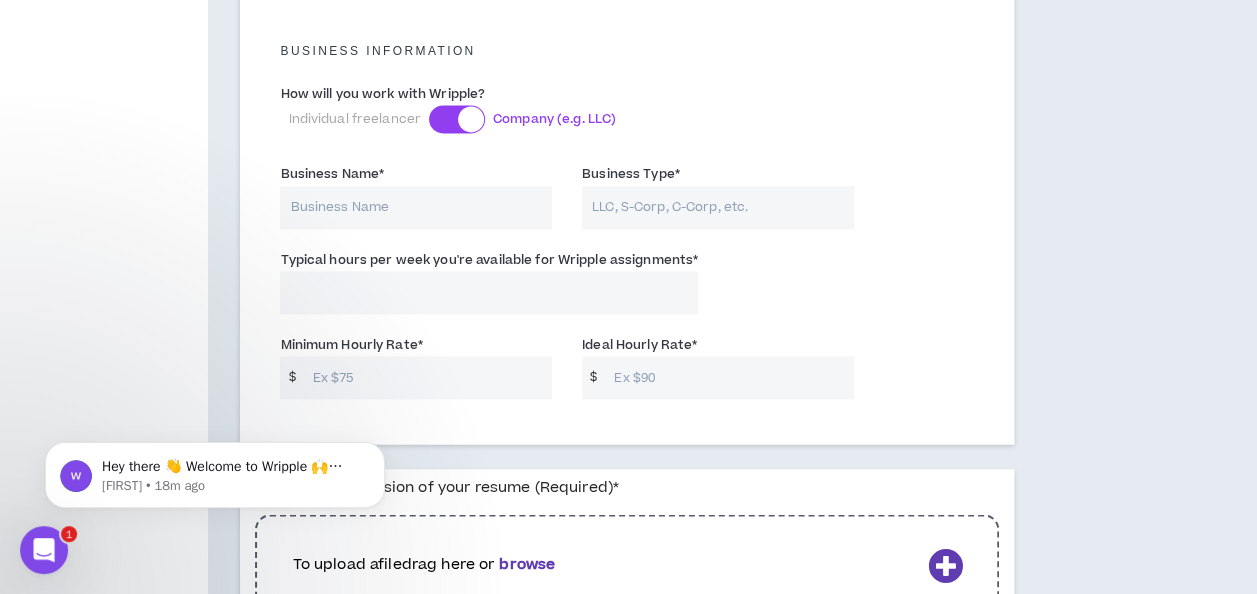 click on "Business Name  *" at bounding box center (416, 207) 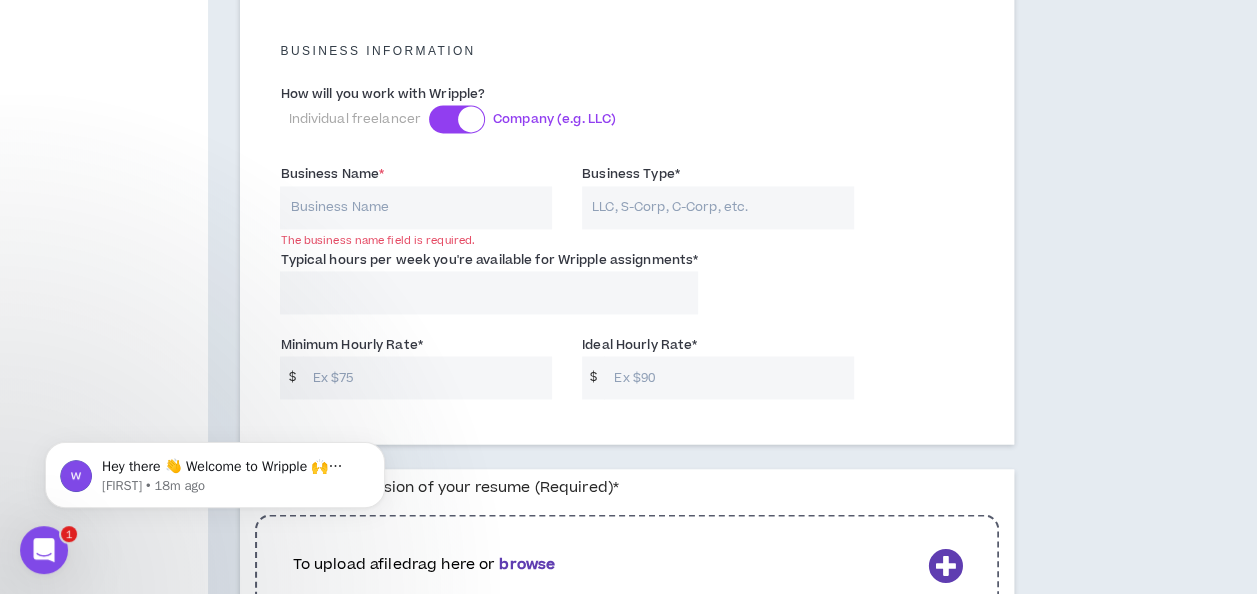 click on "**********" at bounding box center (628, -246) 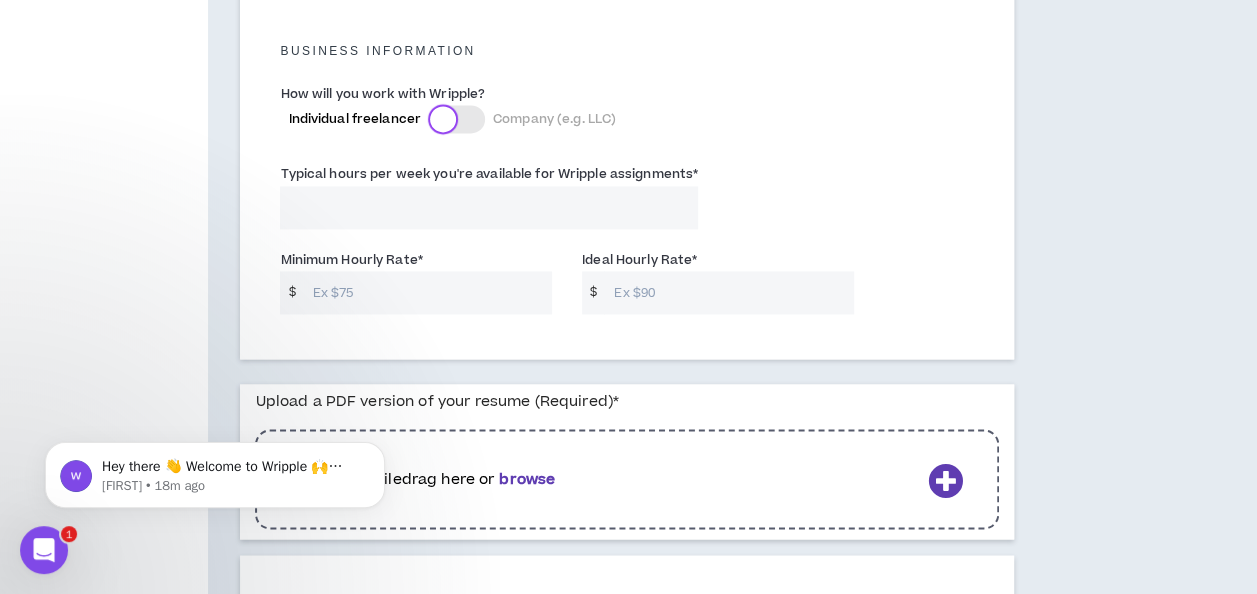 click at bounding box center [443, 119] 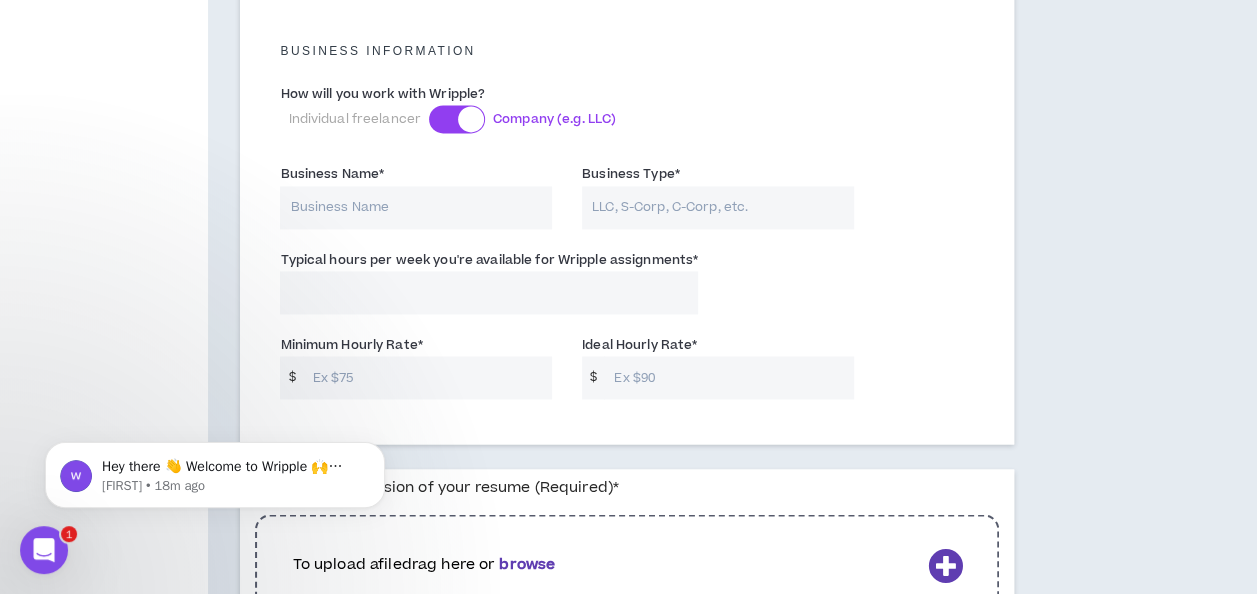 click at bounding box center (457, 119) 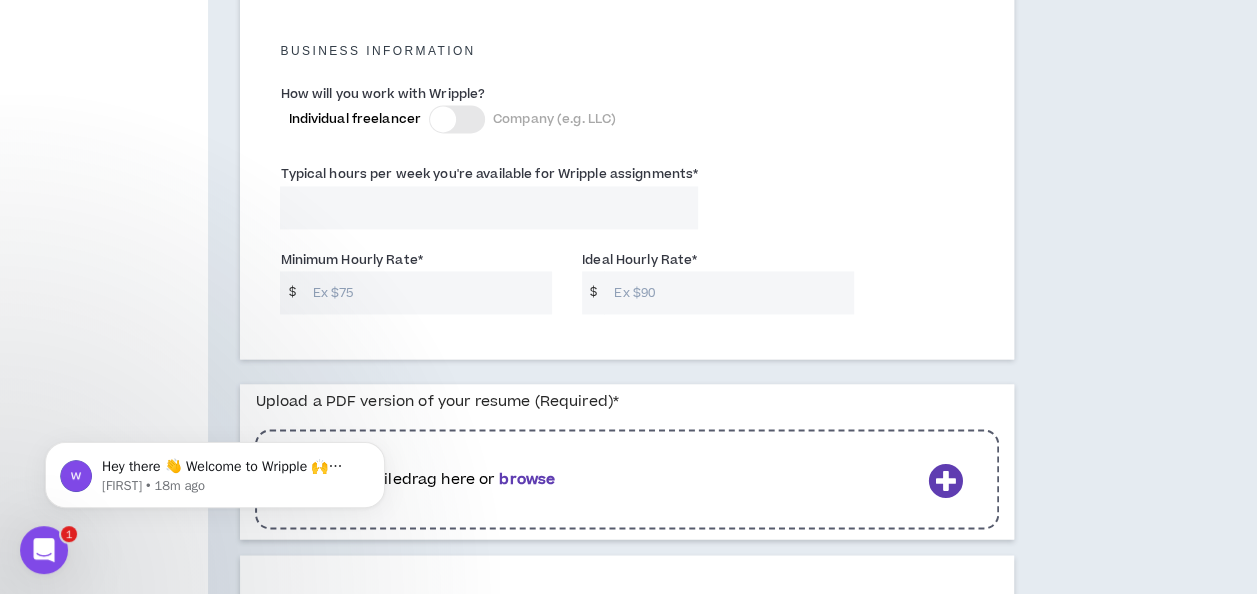 click on "Typical hours per week you're available for Wripple assignments  *" at bounding box center [489, 207] 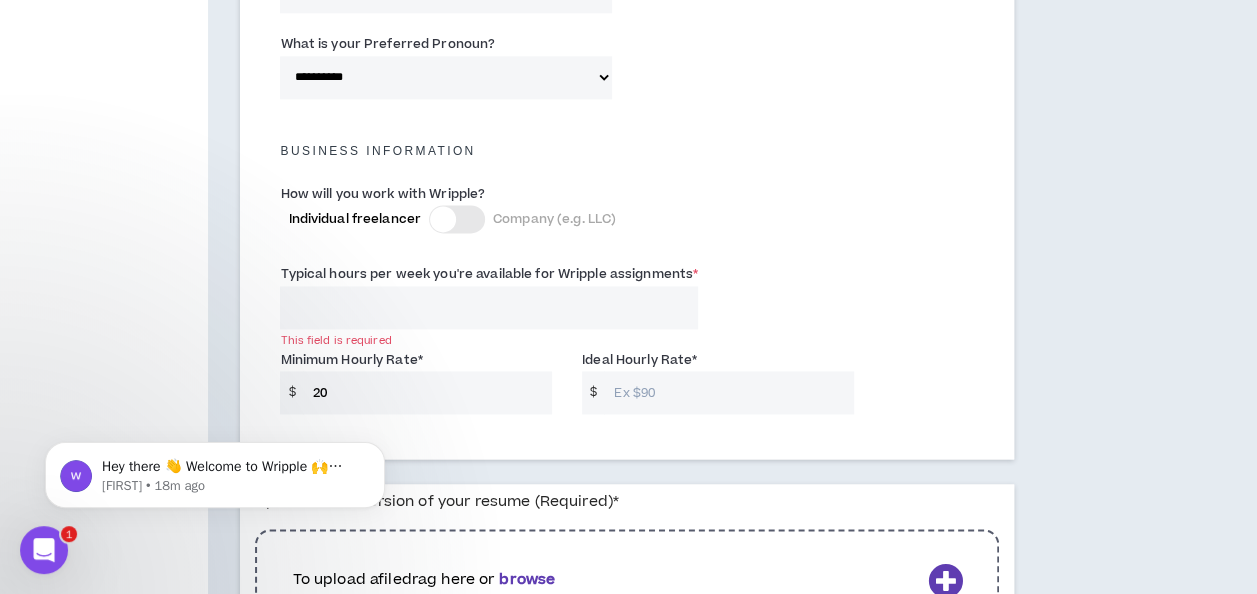 type on "20" 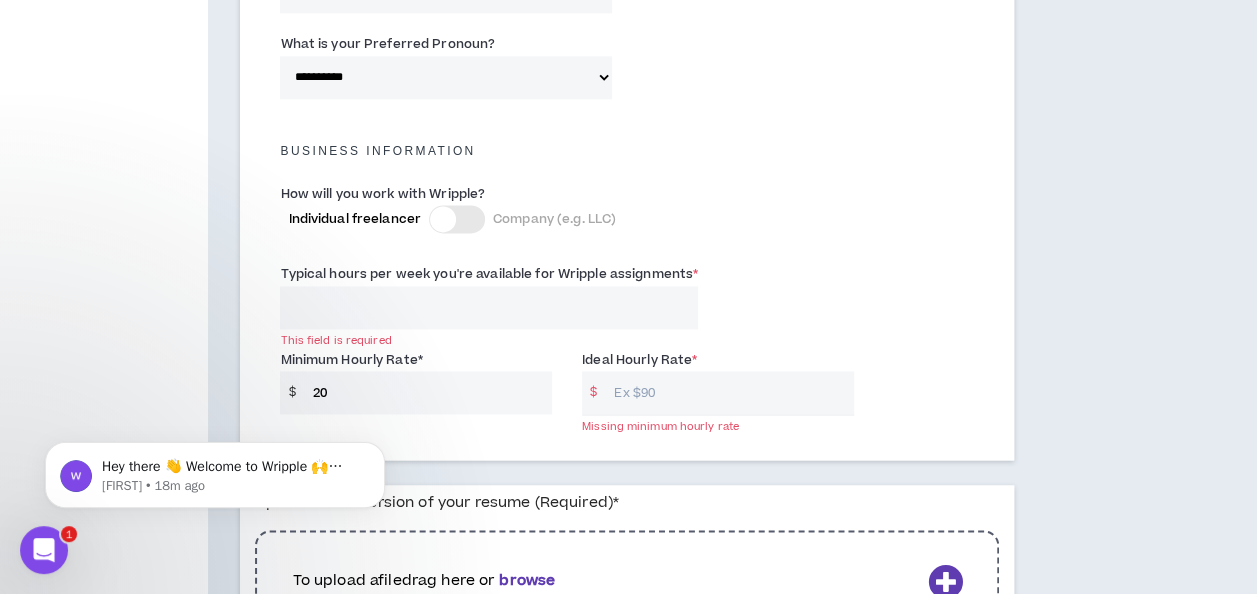 scroll, scrollTop: 1516, scrollLeft: 0, axis: vertical 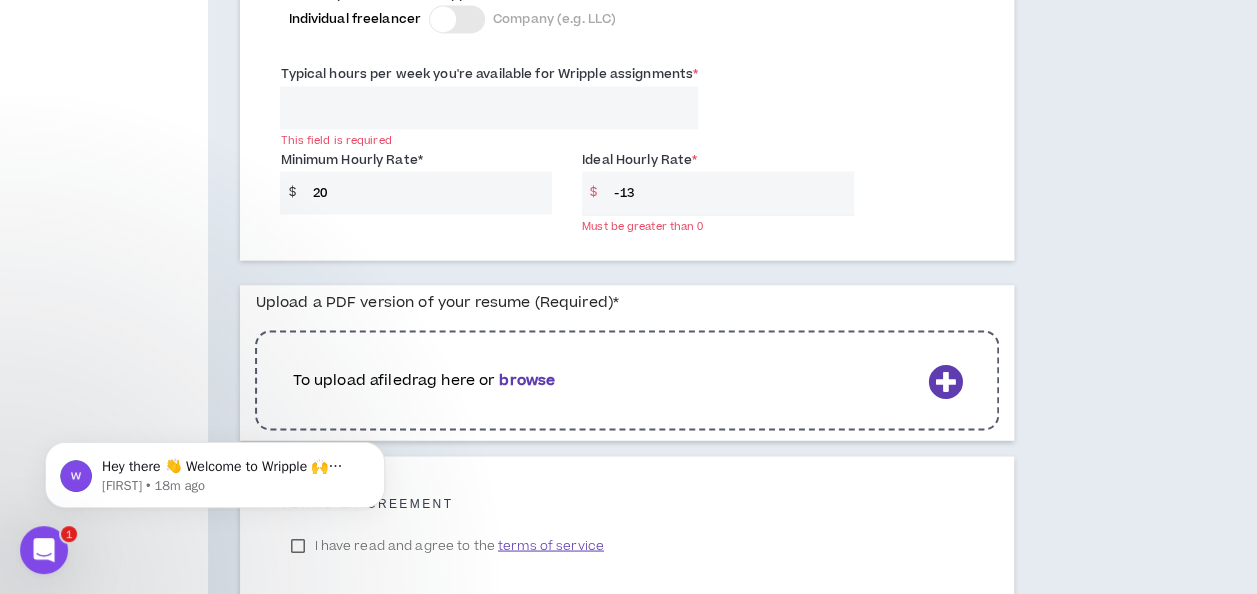 type on "-130" 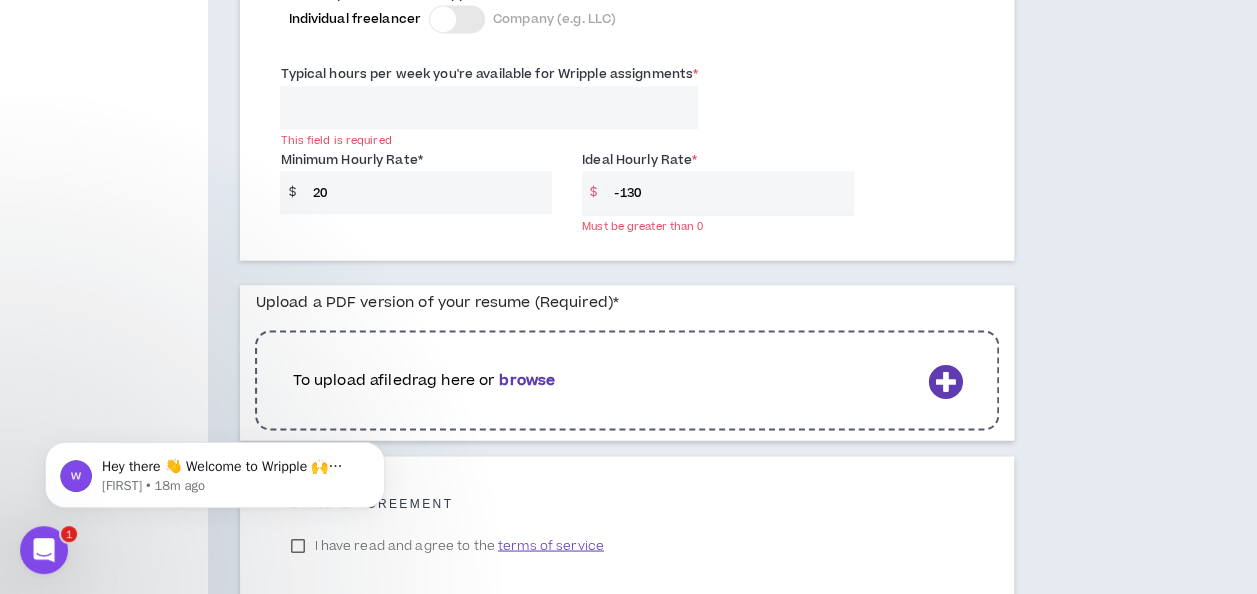 drag, startPoint x: 667, startPoint y: 198, endPoint x: 581, endPoint y: 201, distance: 86.05231 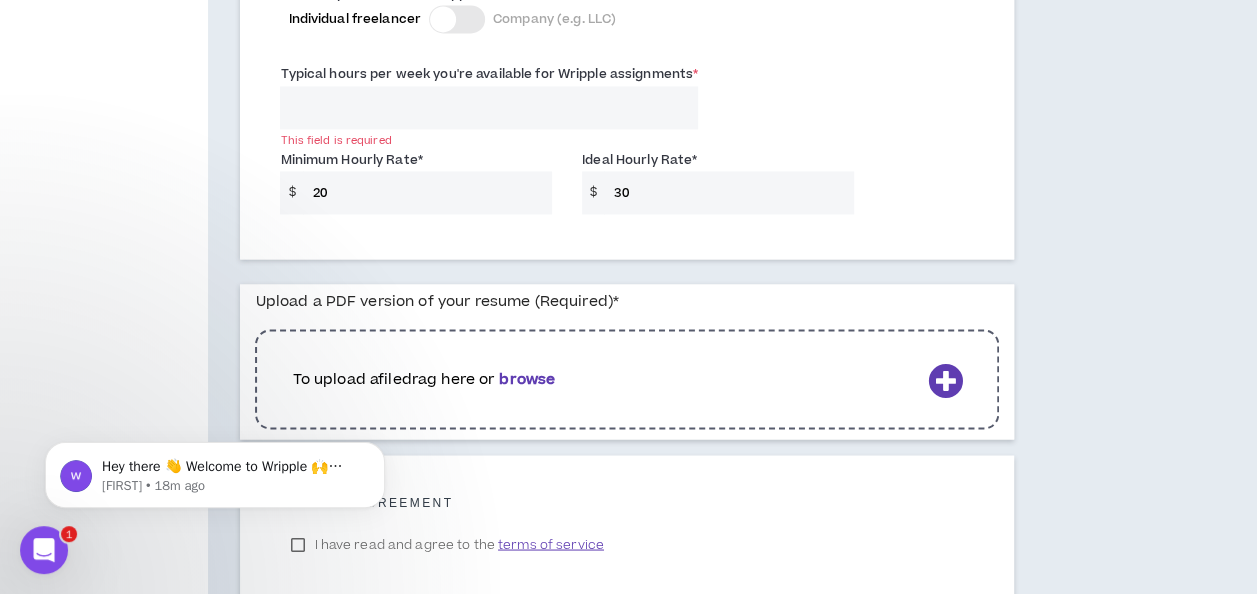 type on "30" 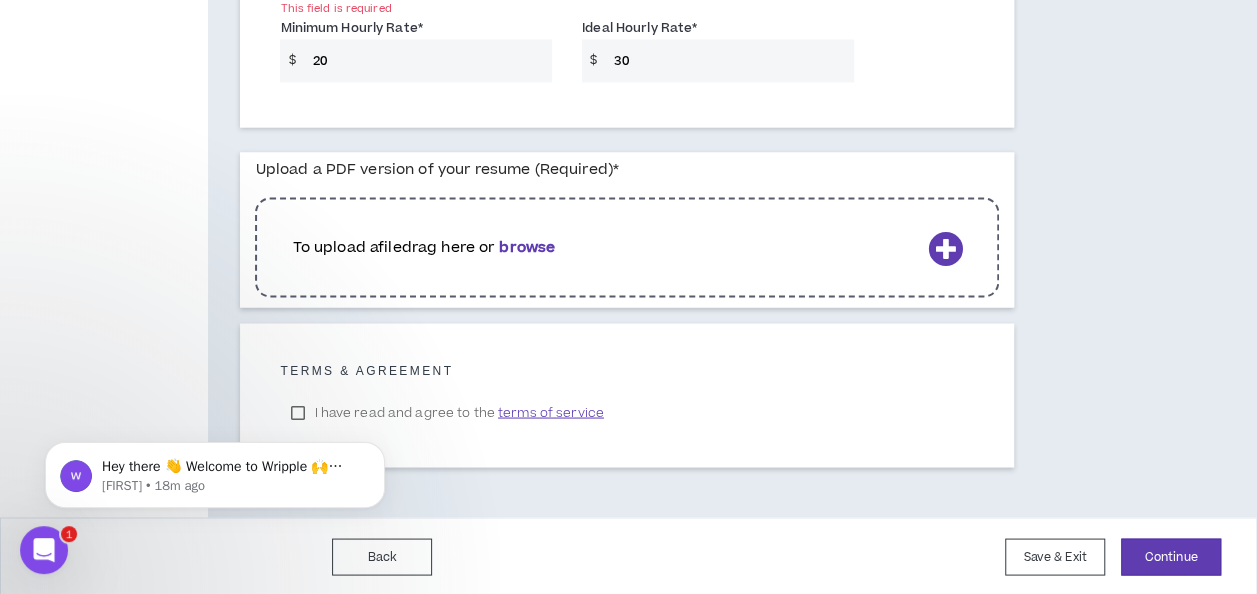 click on "To upload a  file  drag here or browse" at bounding box center (627, 247) 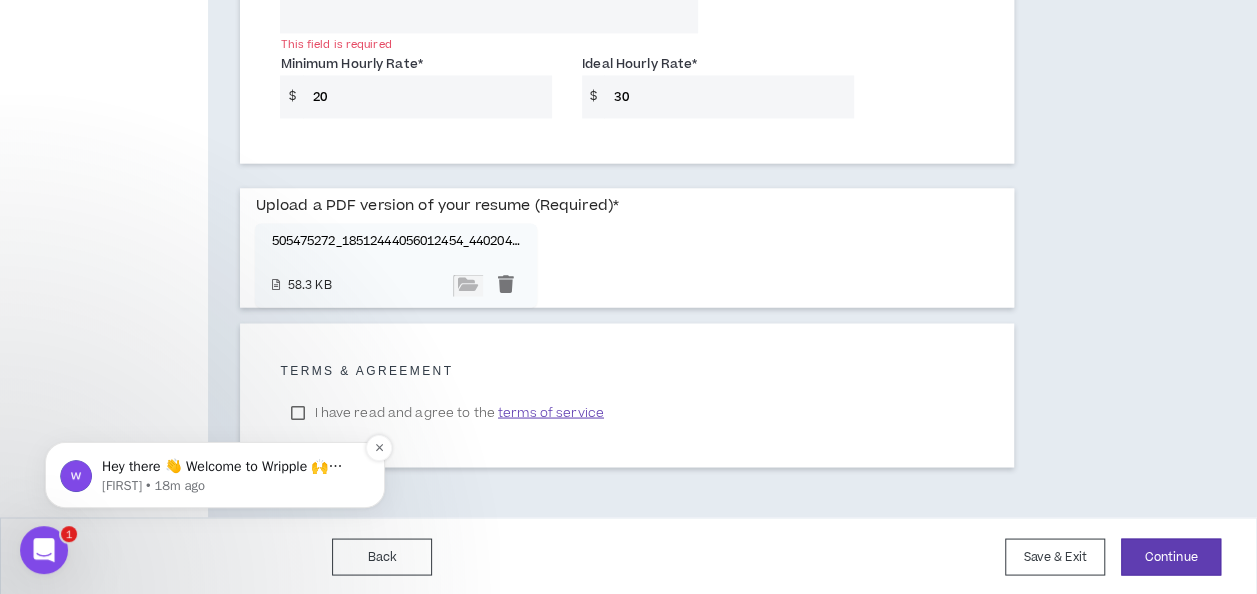 scroll, scrollTop: 1613, scrollLeft: 0, axis: vertical 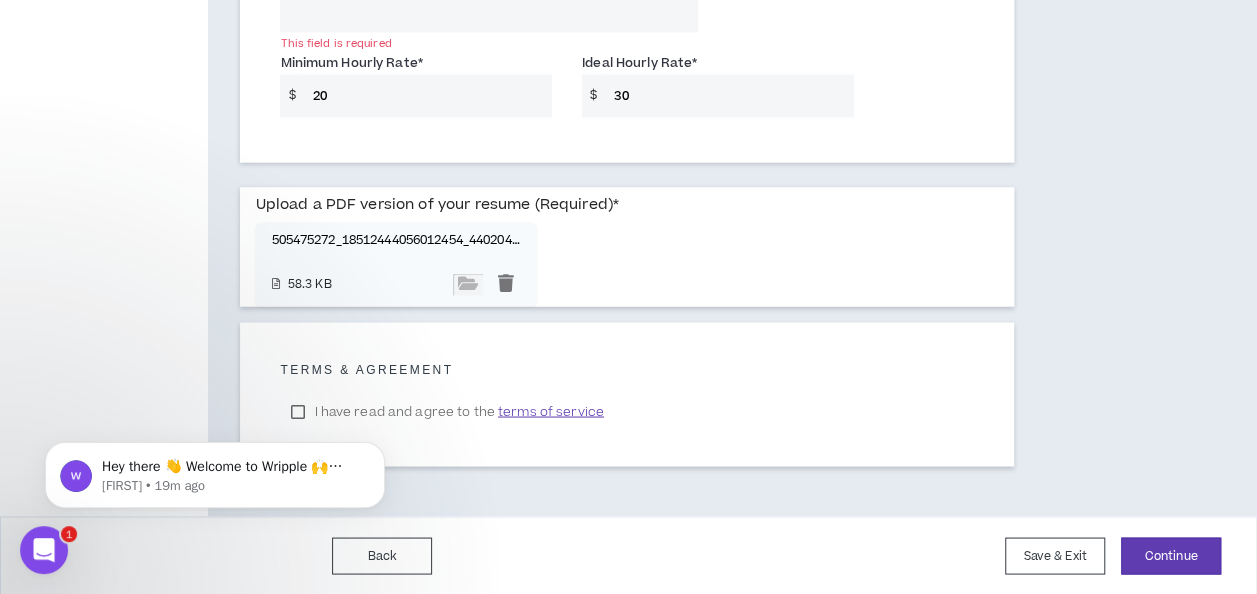 click on "Hey there 👋 Welcome to Wripple 🙌 Take a look around! If you have any questions, just reply to this message. [FIRST] [FIRST] • 19m ago" at bounding box center (215, 383) 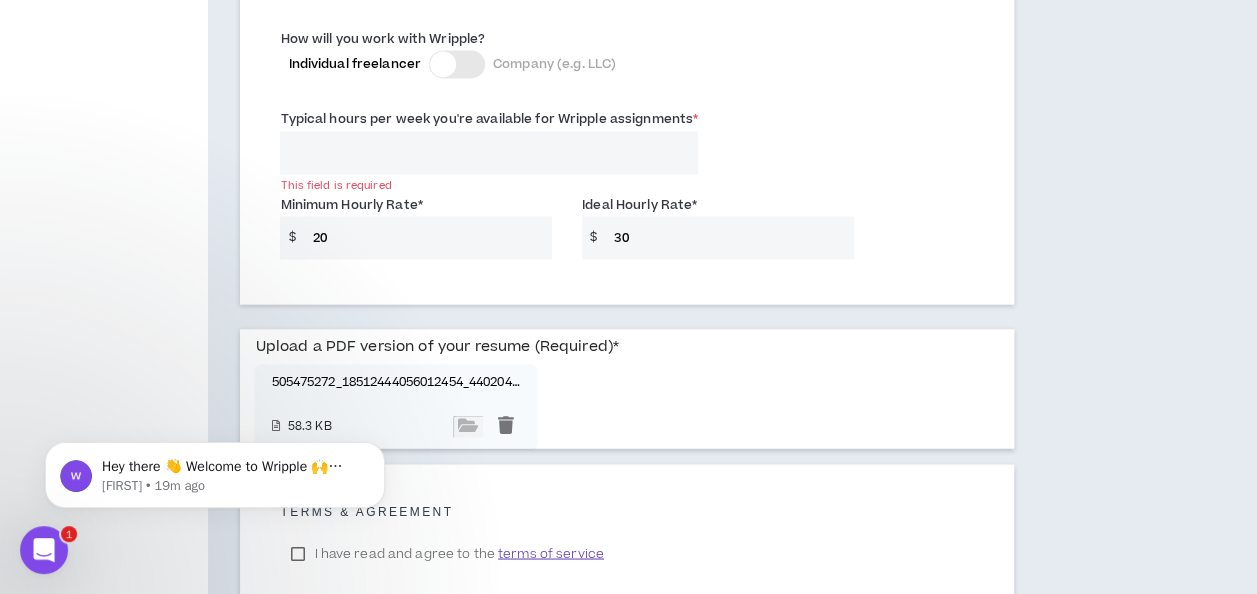 click on "**********" at bounding box center [628, -337] 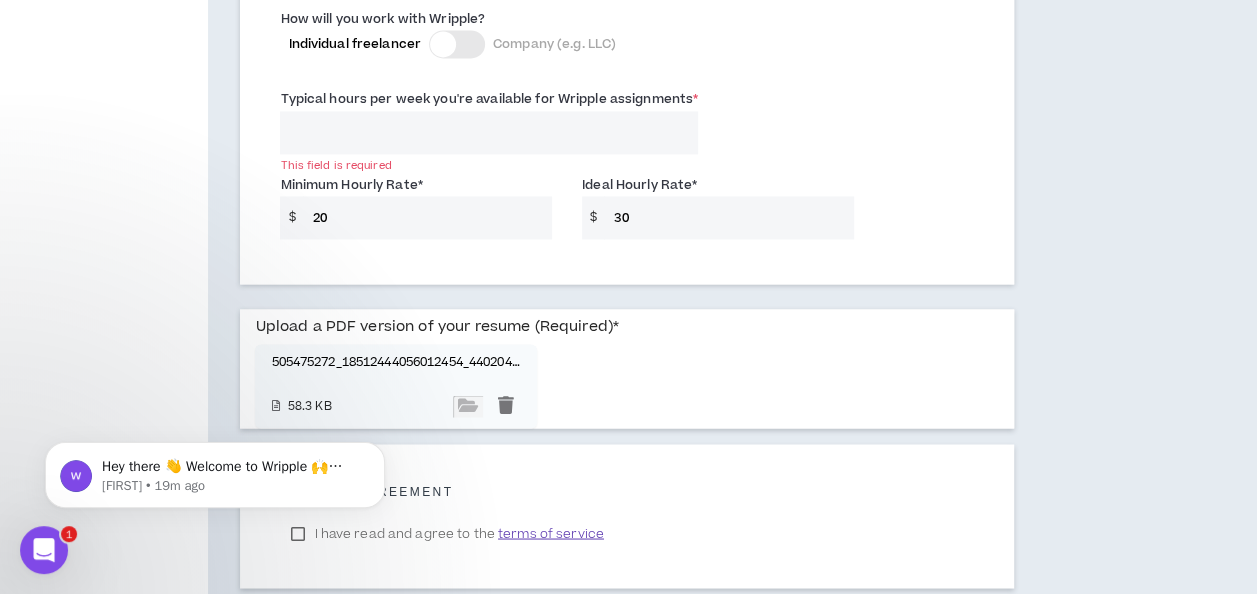 scroll, scrollTop: 1506, scrollLeft: 0, axis: vertical 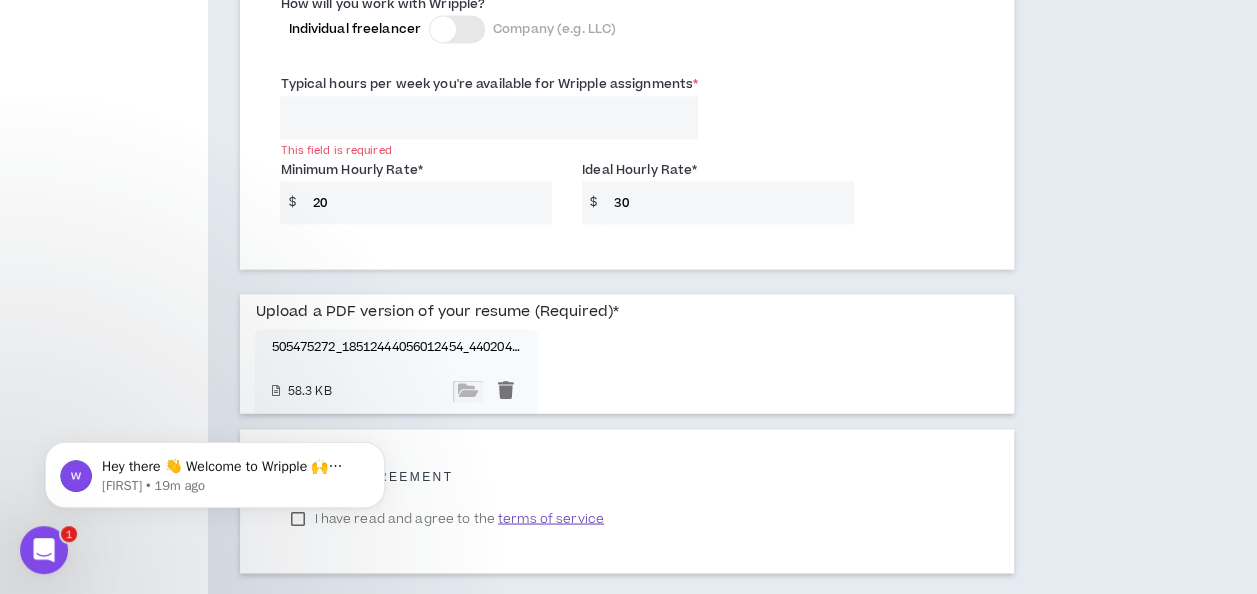 click on "Hey there 👋 Welcome to Wripple 🙌 Take a look around! If you have any questions, just reply to this message. [FIRST] [FIRST] • 19m ago" at bounding box center [215, 470] 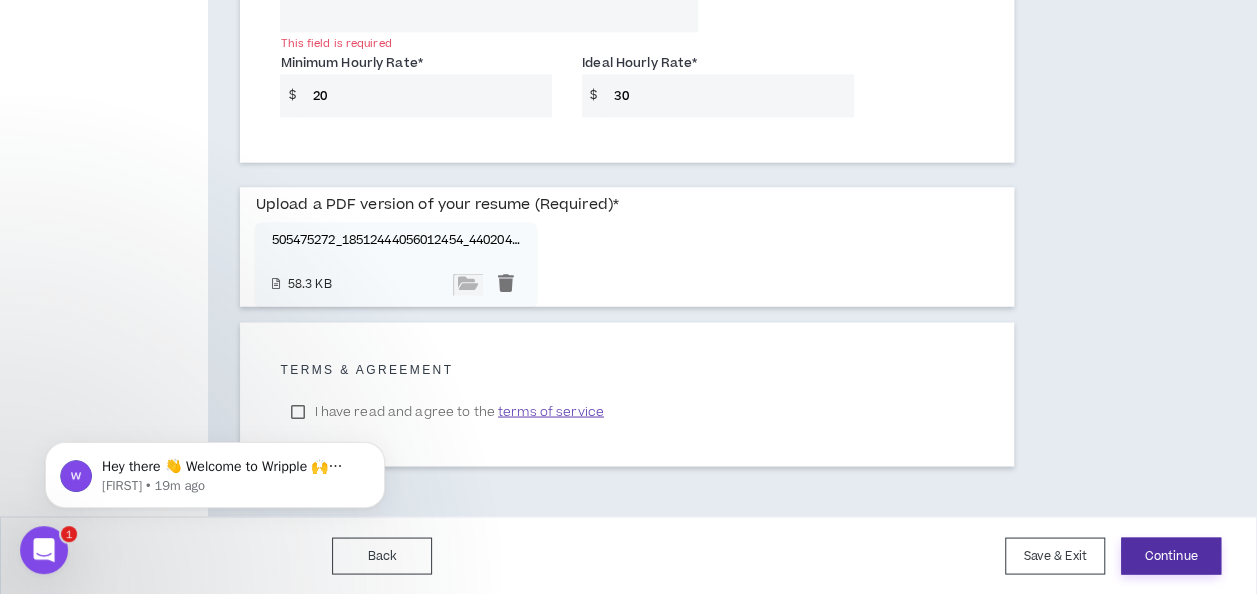 click on "Continue" at bounding box center (1171, 555) 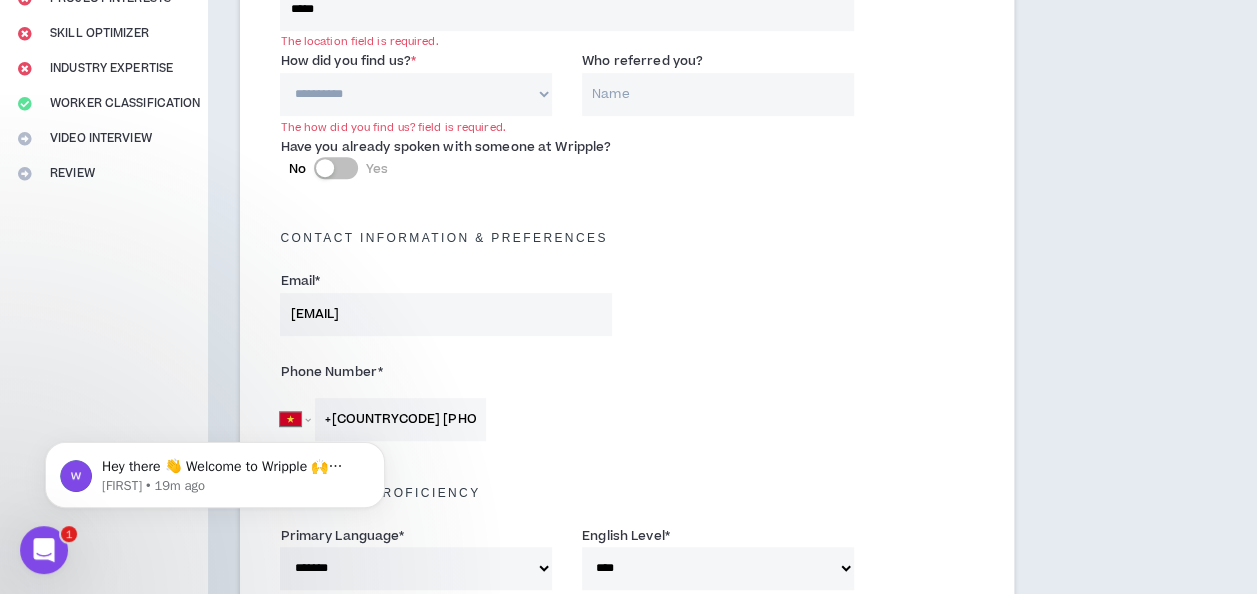 scroll, scrollTop: 332, scrollLeft: 0, axis: vertical 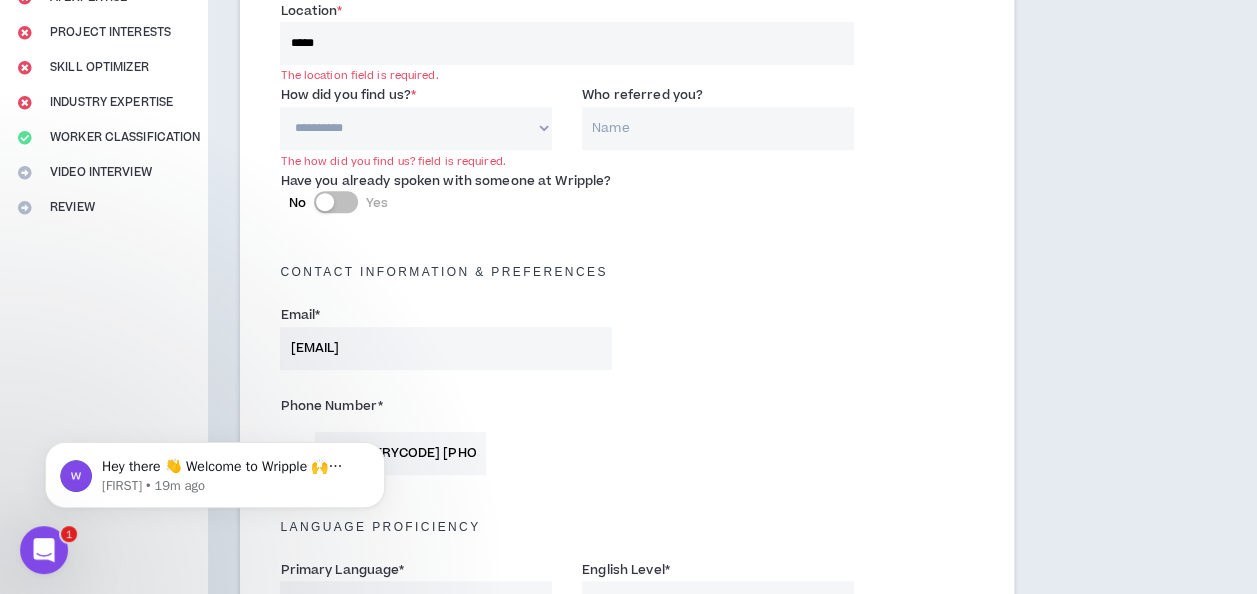 click on "**********" at bounding box center [416, 128] 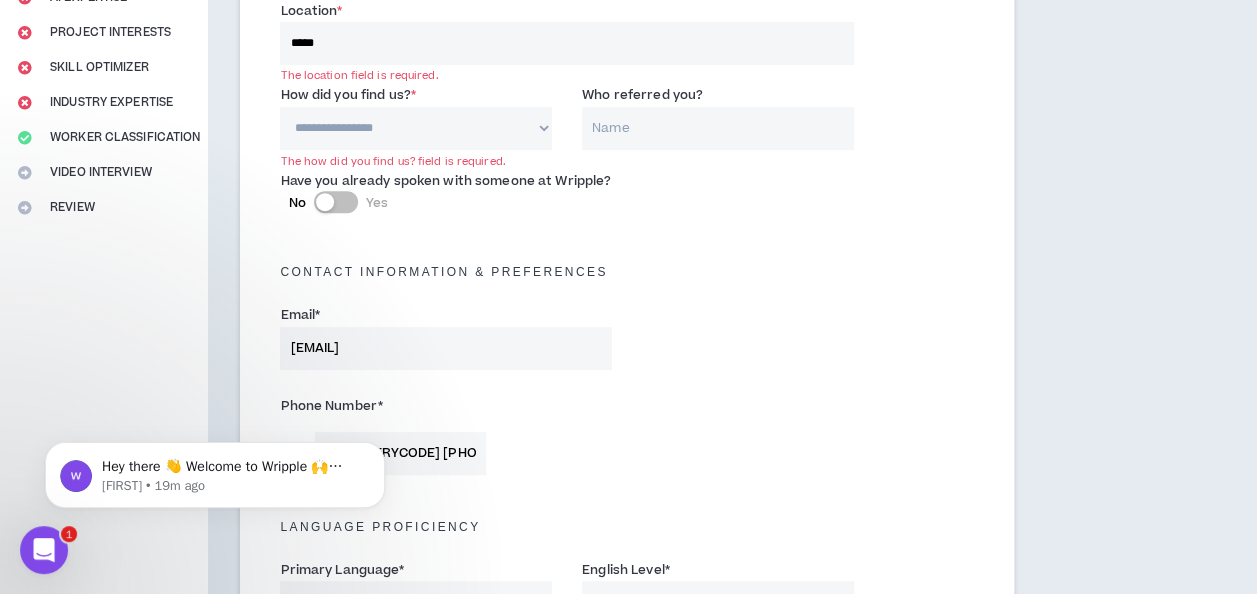 click on "**********" at bounding box center [416, 128] 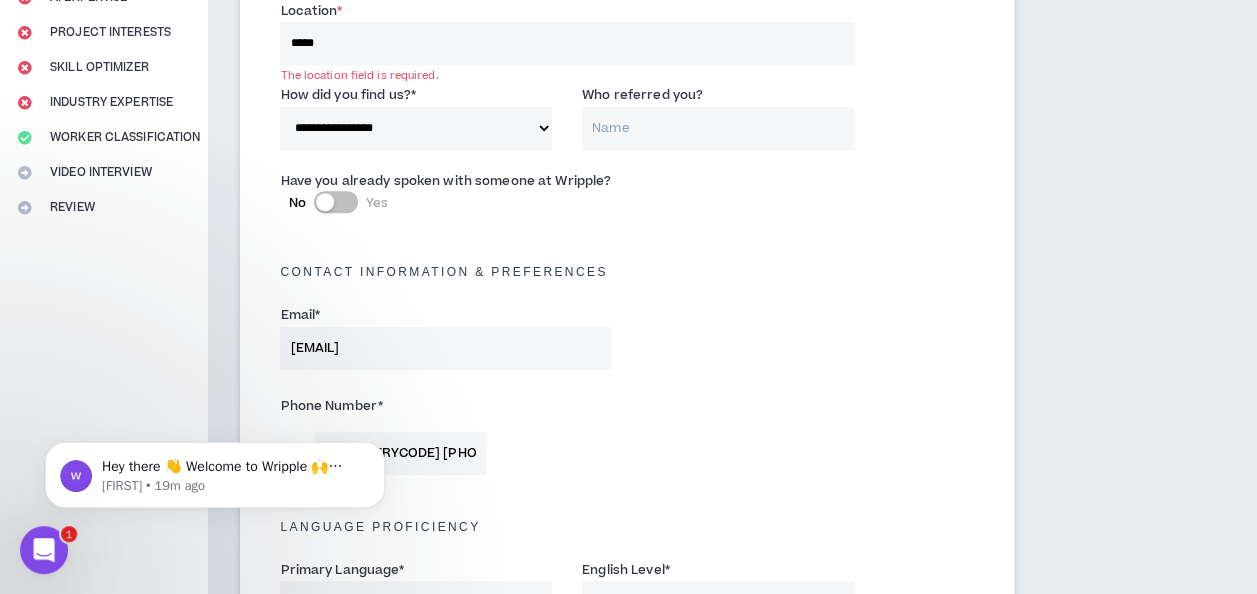 click on "Who referred you?" at bounding box center [718, 128] 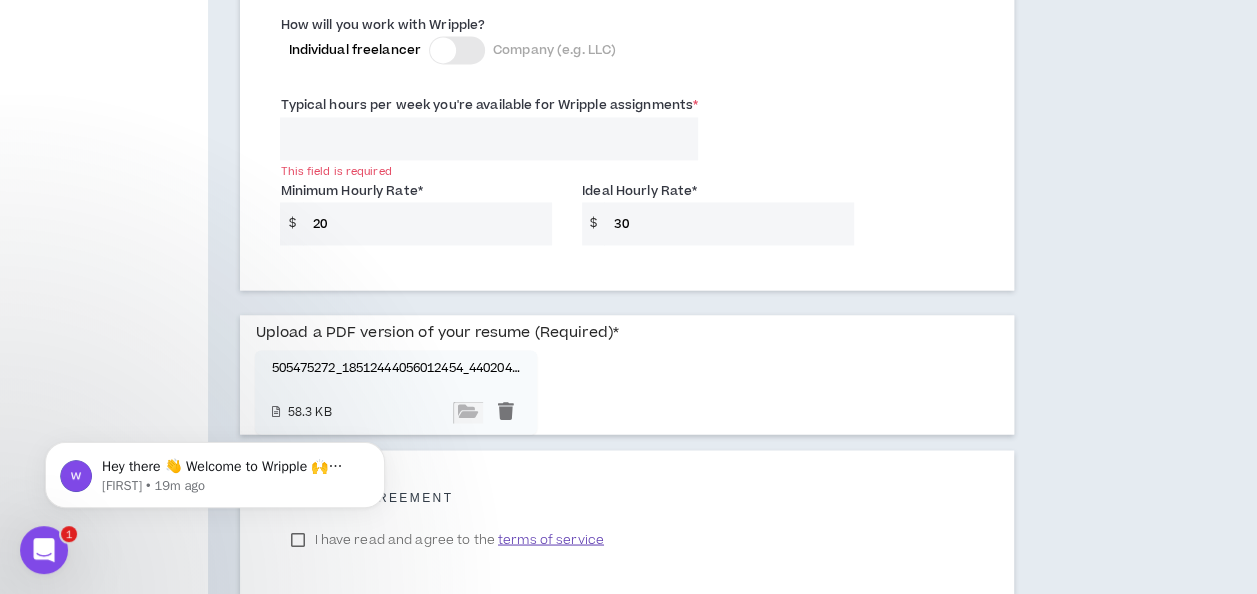 scroll, scrollTop: 1613, scrollLeft: 0, axis: vertical 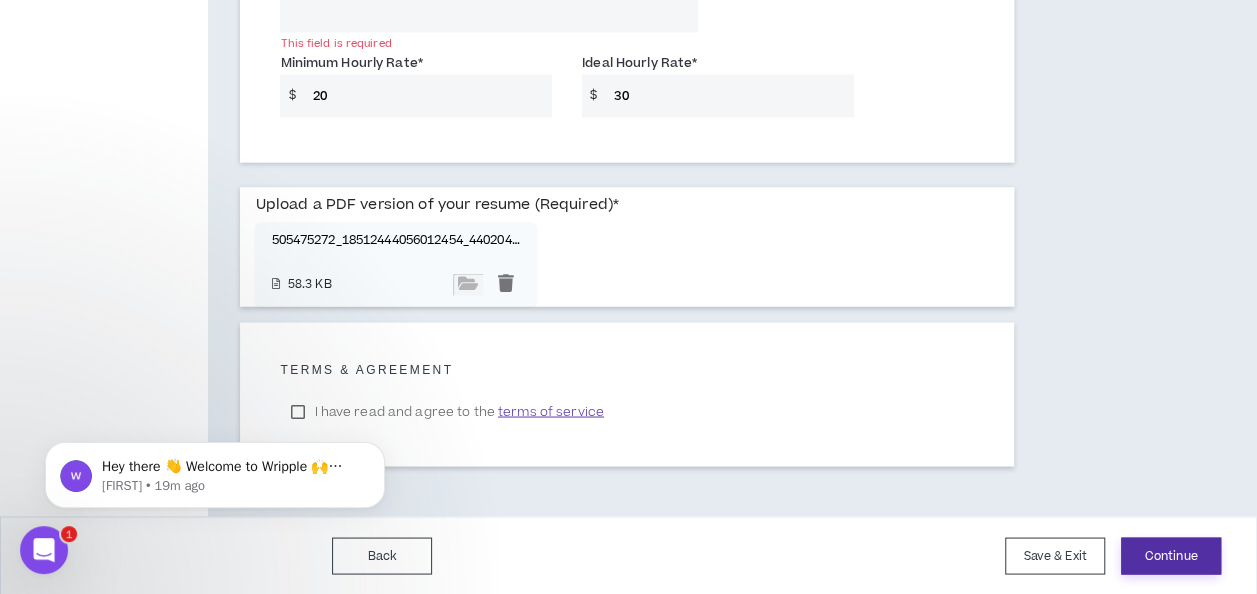 type on "[FIRST] [LAST]" 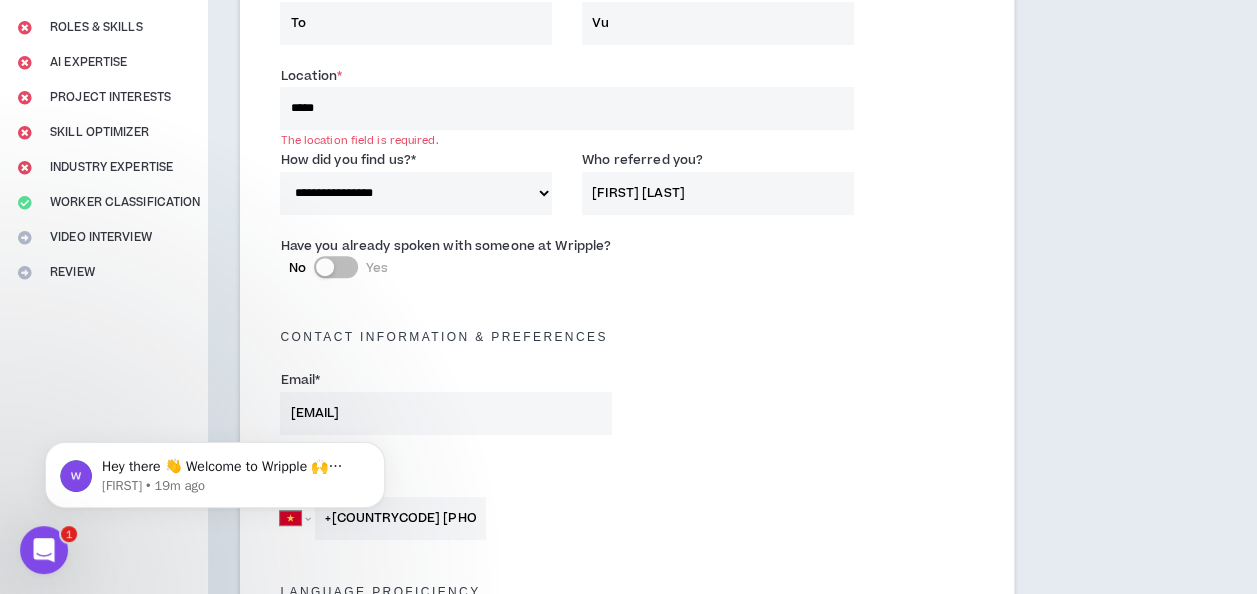 scroll, scrollTop: 260, scrollLeft: 0, axis: vertical 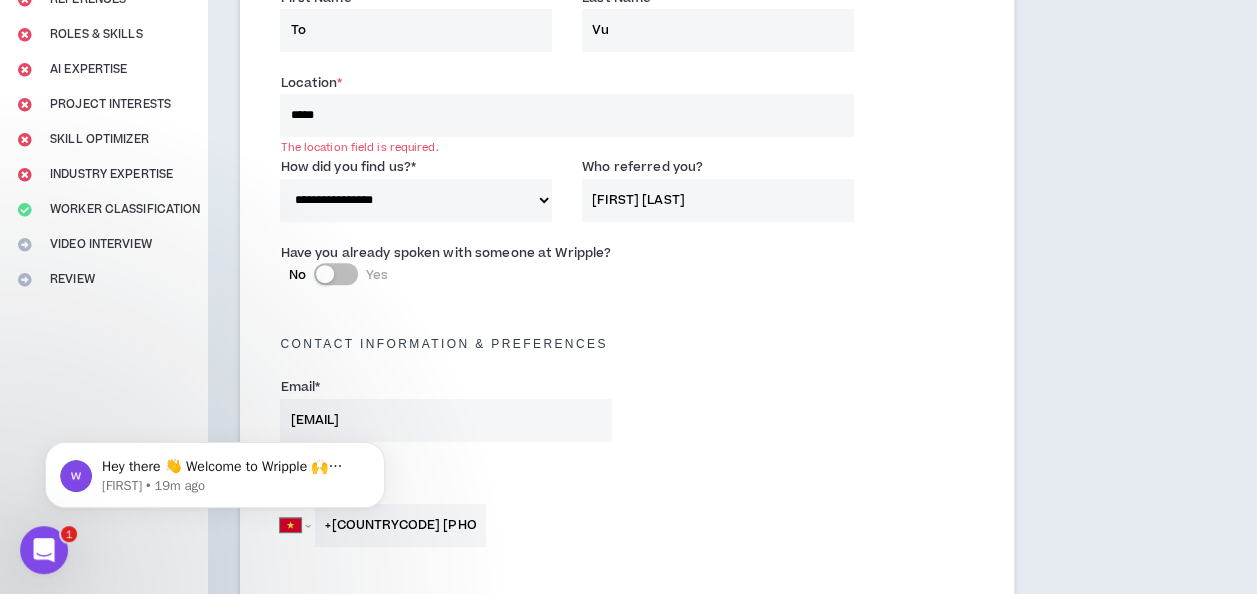 click on "*****" at bounding box center [566, 115] 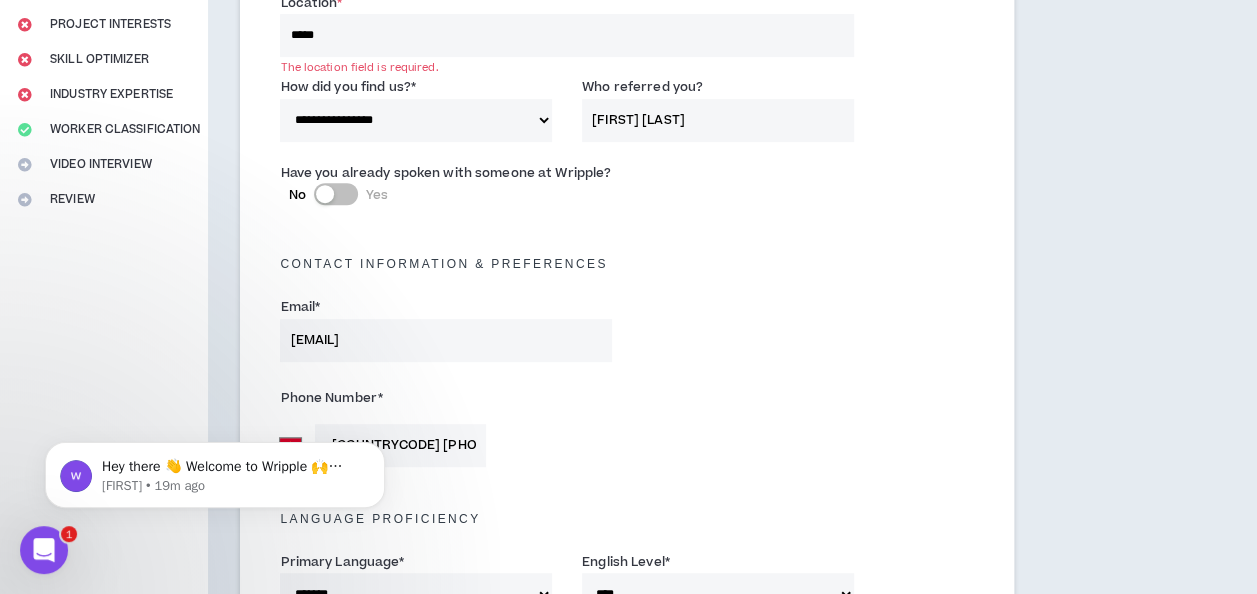 scroll, scrollTop: 322, scrollLeft: 0, axis: vertical 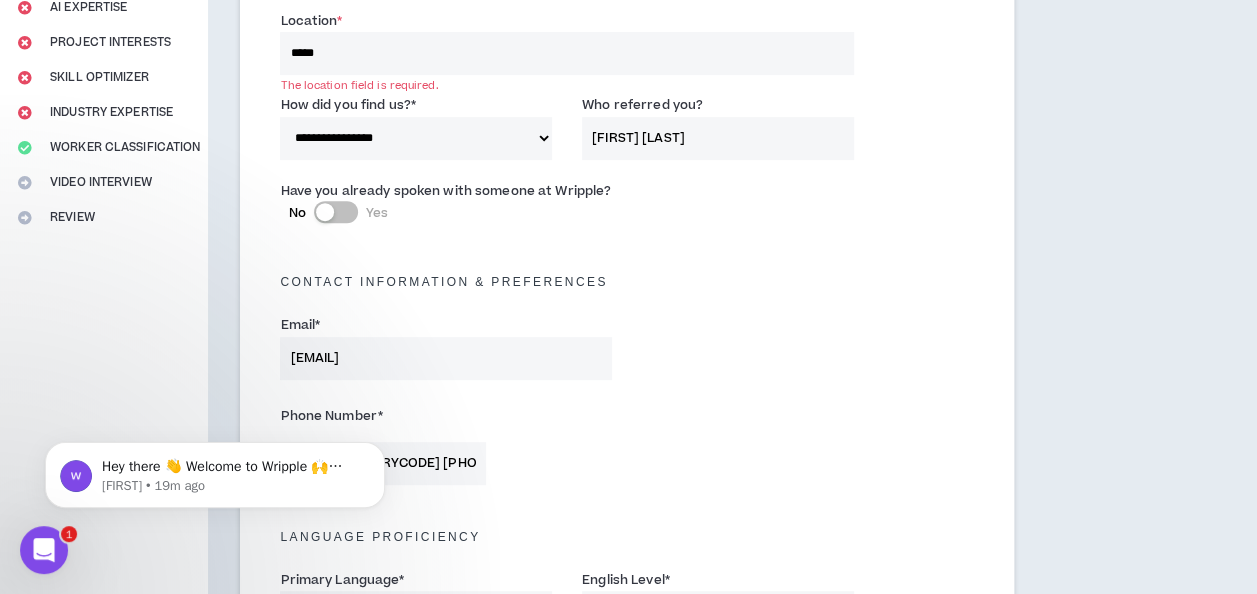 click at bounding box center (325, 212) 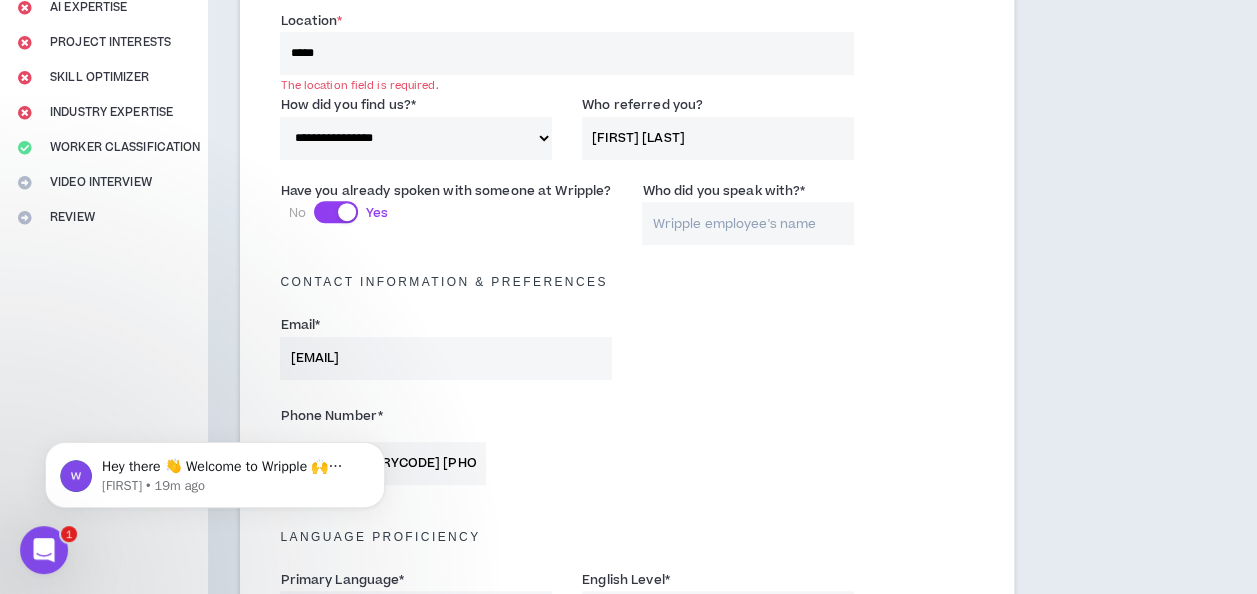 click on "Who did you speak with?  *" at bounding box center (747, 223) 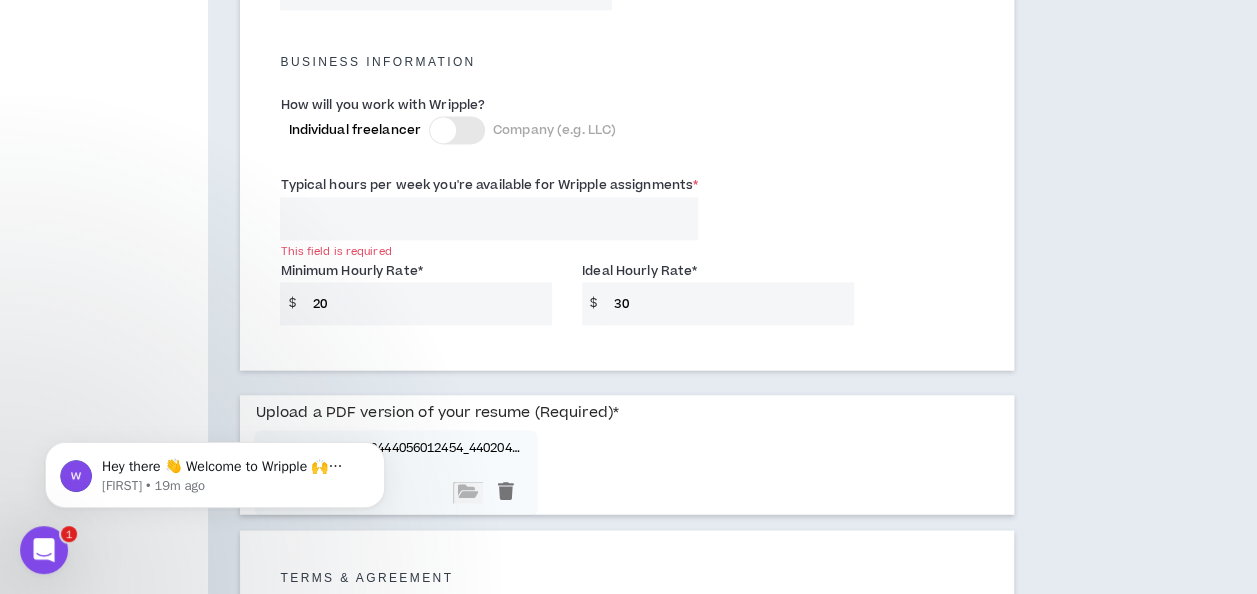 scroll, scrollTop: 1613, scrollLeft: 0, axis: vertical 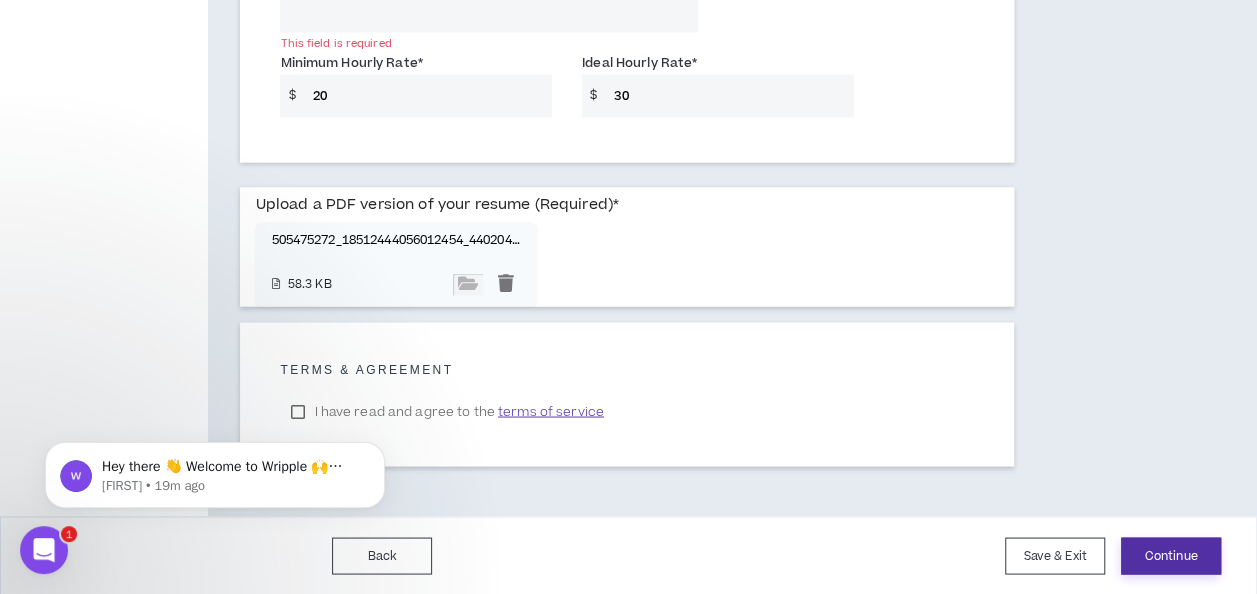type on "Data" 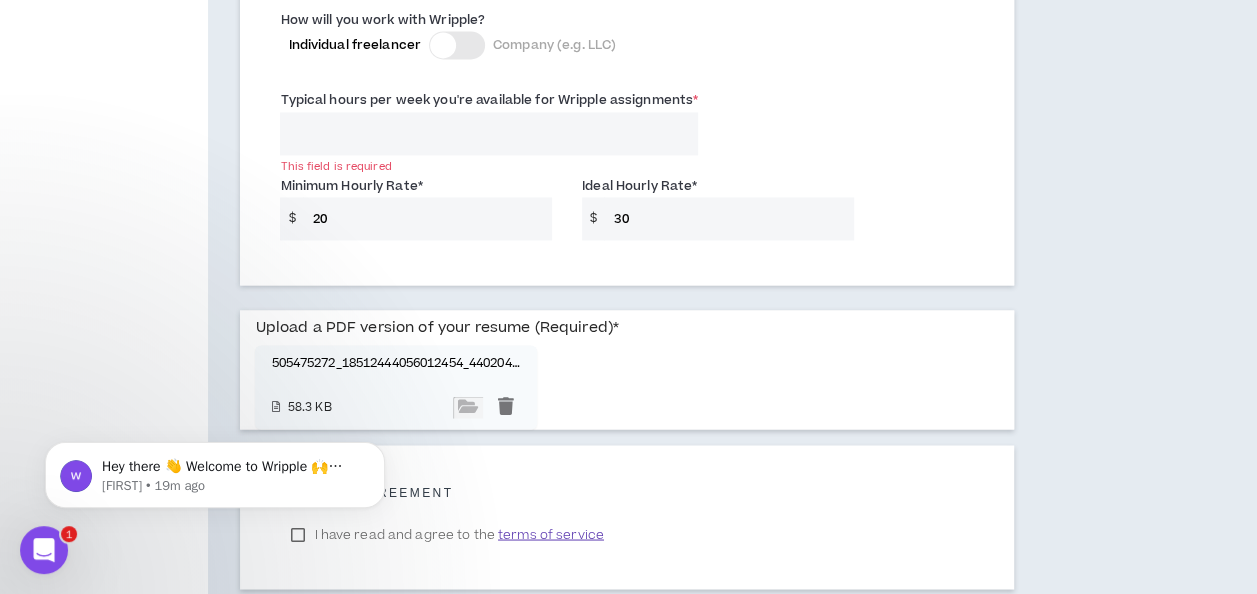 scroll, scrollTop: 1613, scrollLeft: 0, axis: vertical 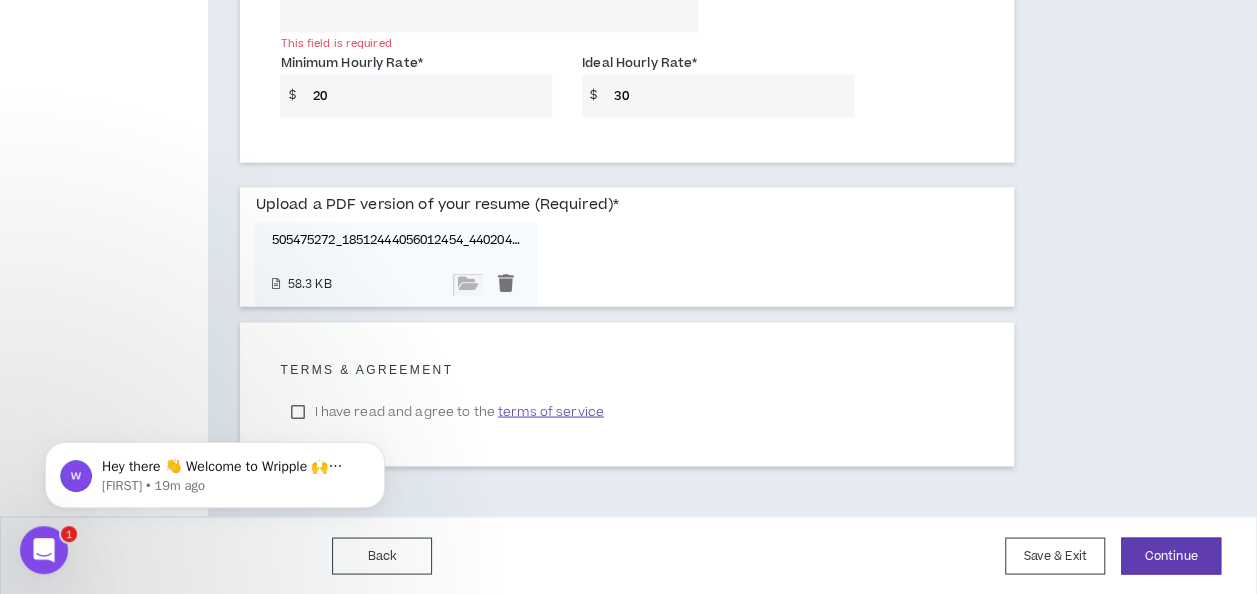 click on "Hey there 👋 Welcome to Wripple 🙌 Take a look around! If you have any questions, just reply to this message. [FIRST] [FIRST] • 19m ago" at bounding box center [215, 470] 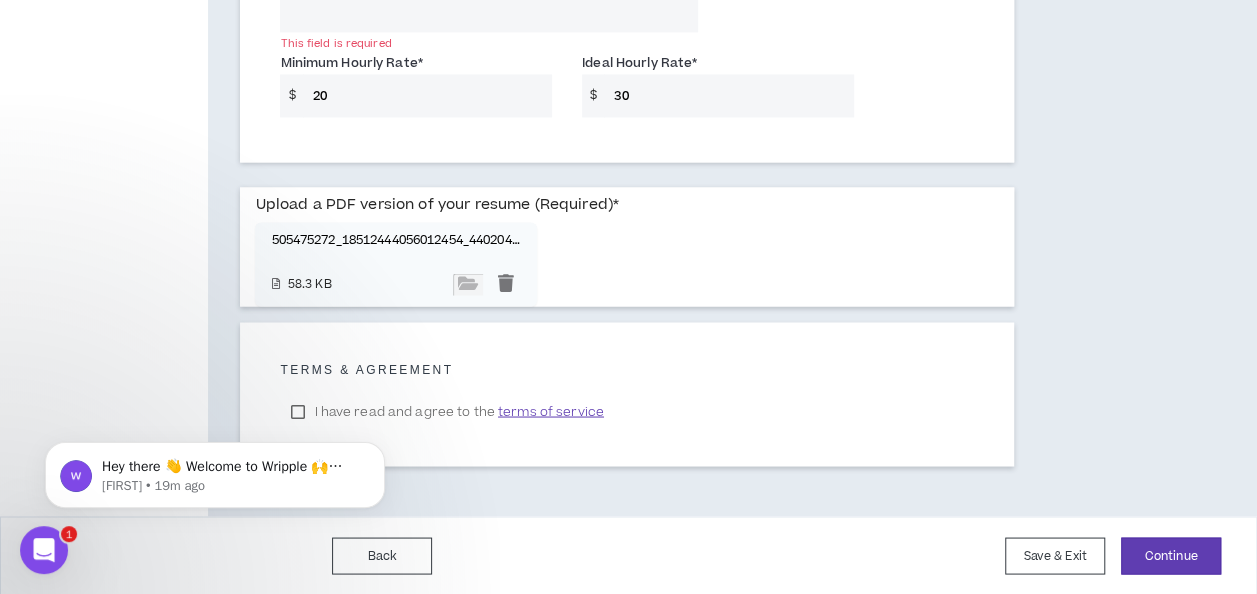 click on "Hey there 👋 Welcome to Wripple 🙌 Take a look around! If you have any questions, just reply to this message. [FIRST] [FIRST] • 19m ago" at bounding box center (215, 383) 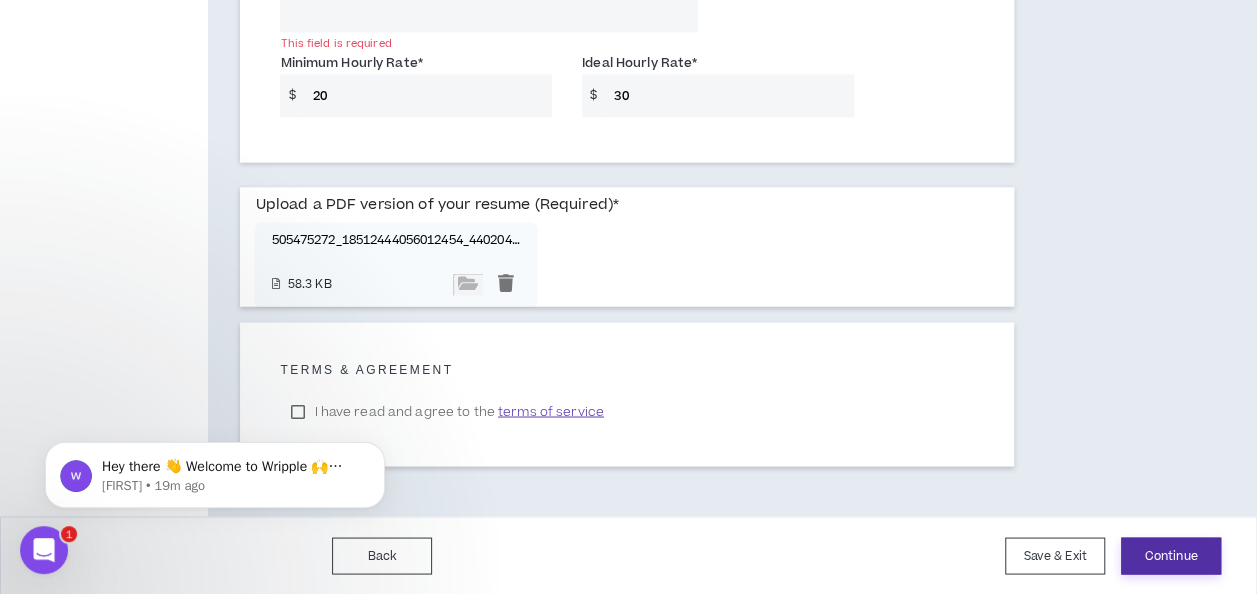 click on "Continue" at bounding box center (1171, 555) 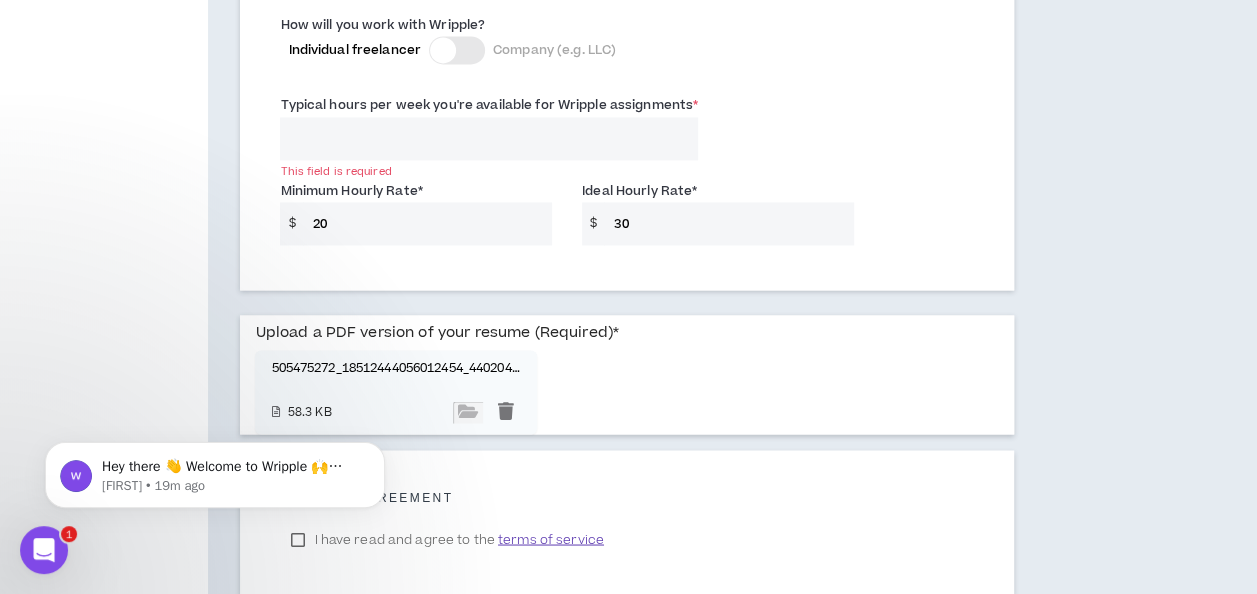 scroll, scrollTop: 1613, scrollLeft: 0, axis: vertical 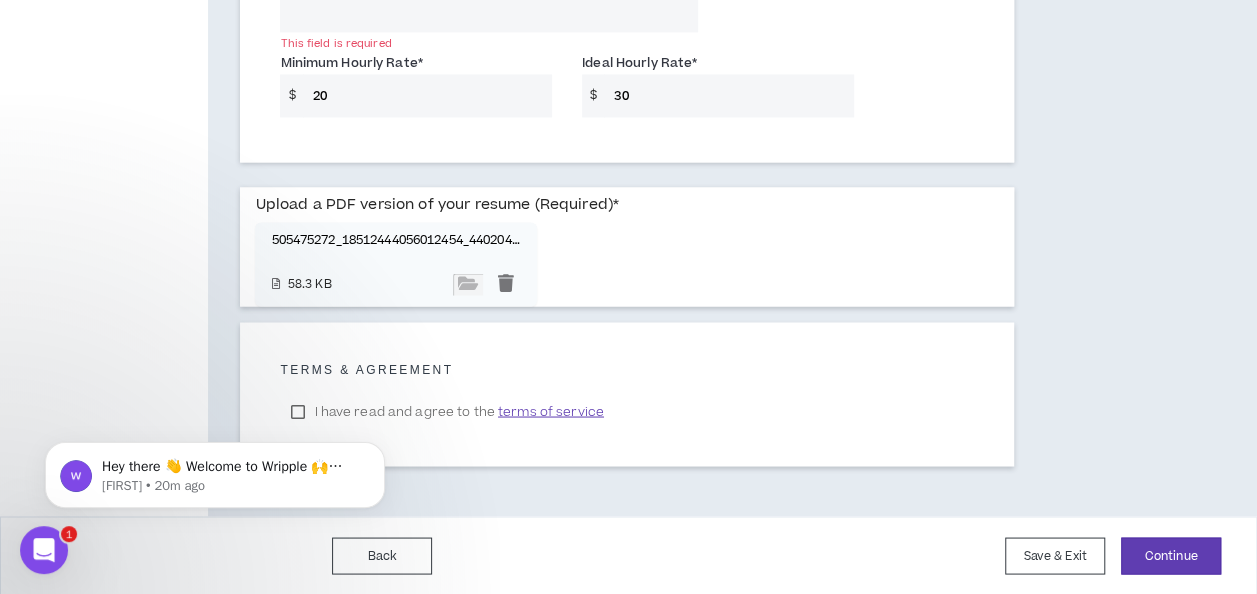 click on "Hey there 👋 Welcome to Wripple 🙌 Take a look around! If you have any questions, just reply to this message. [FIRST] [FIRST] • 20m ago" at bounding box center [215, 470] 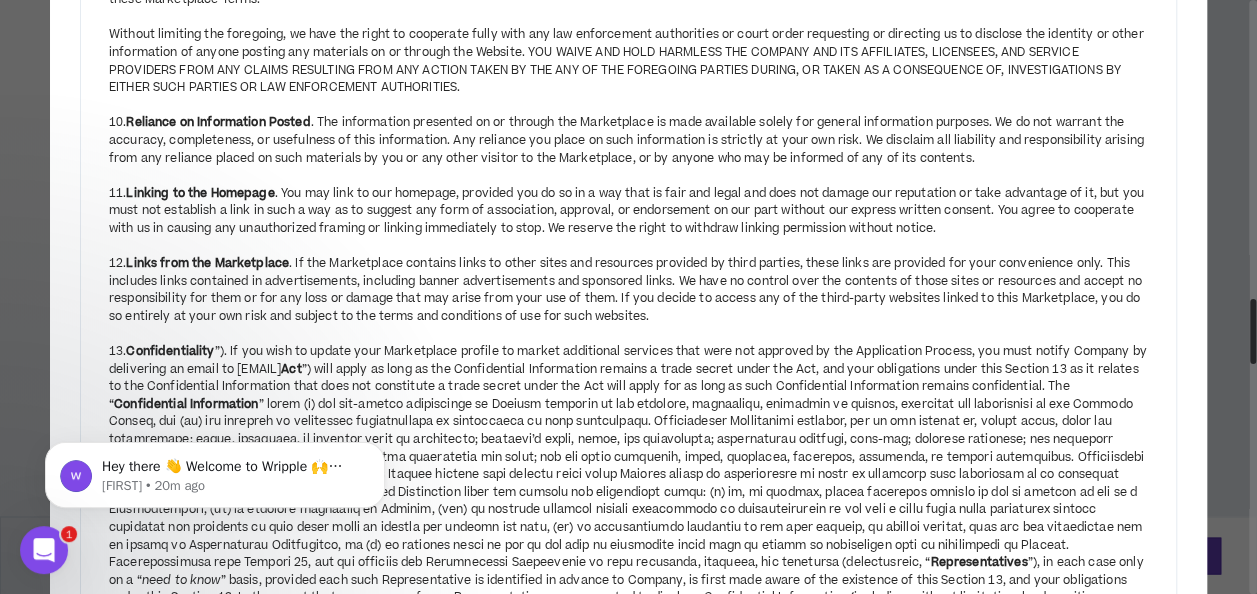 drag, startPoint x: 1252, startPoint y: 332, endPoint x: 1250, endPoint y: 354, distance: 22.090721 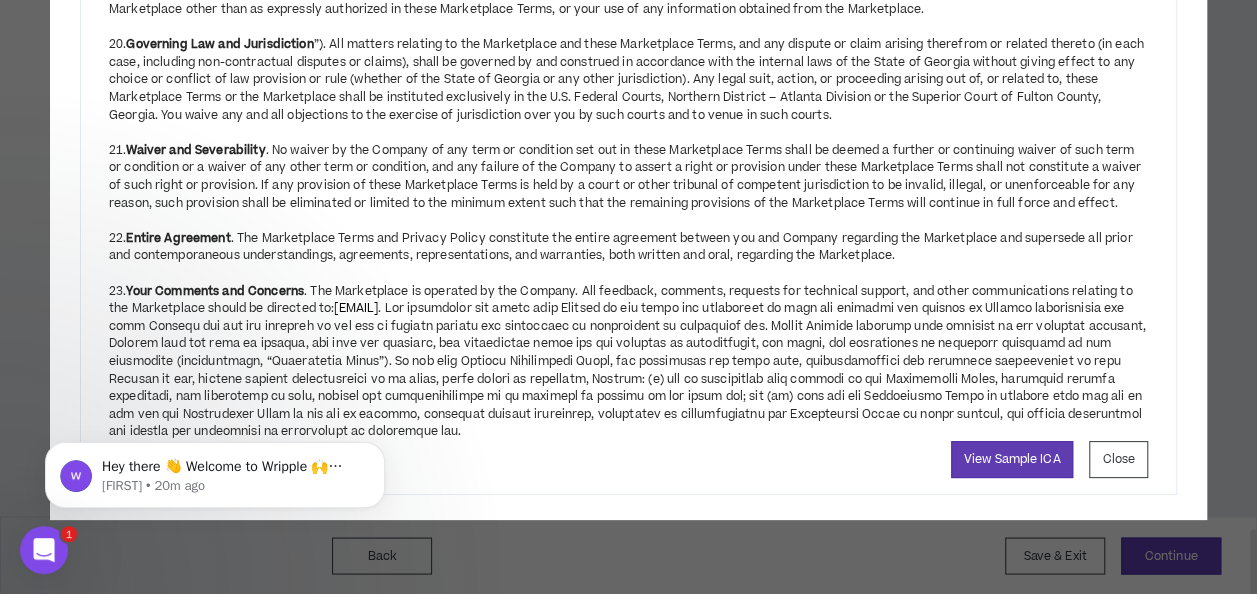 drag, startPoint x: 1250, startPoint y: 354, endPoint x: 1238, endPoint y: 596, distance: 242.29733 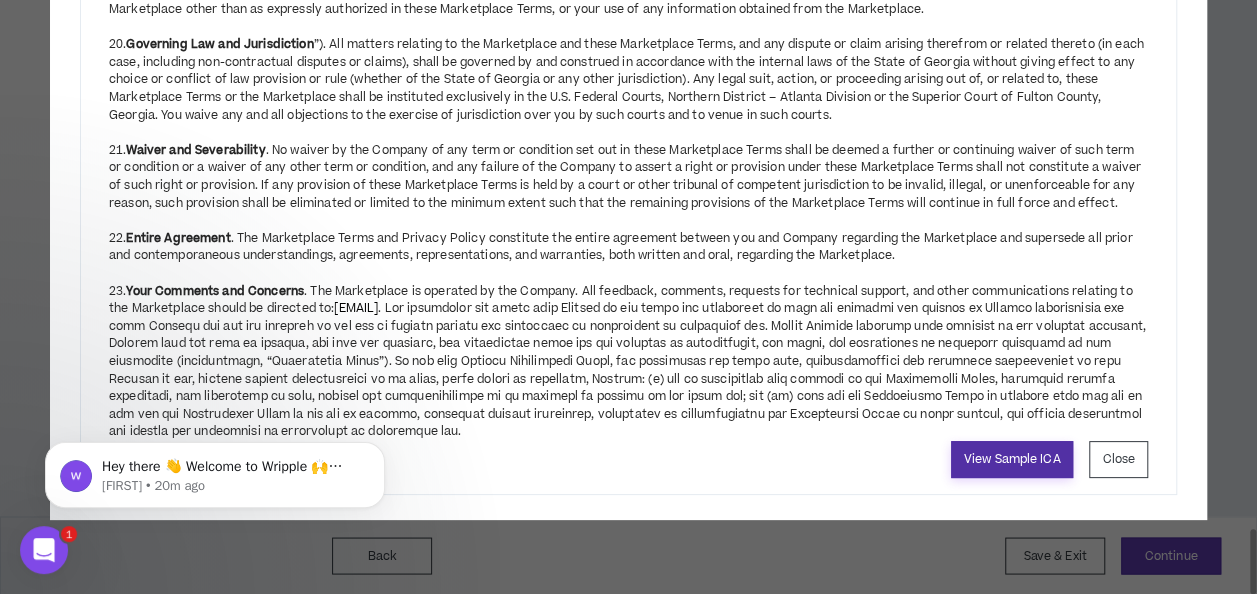 click on "View Sample ICA" at bounding box center [1012, 459] 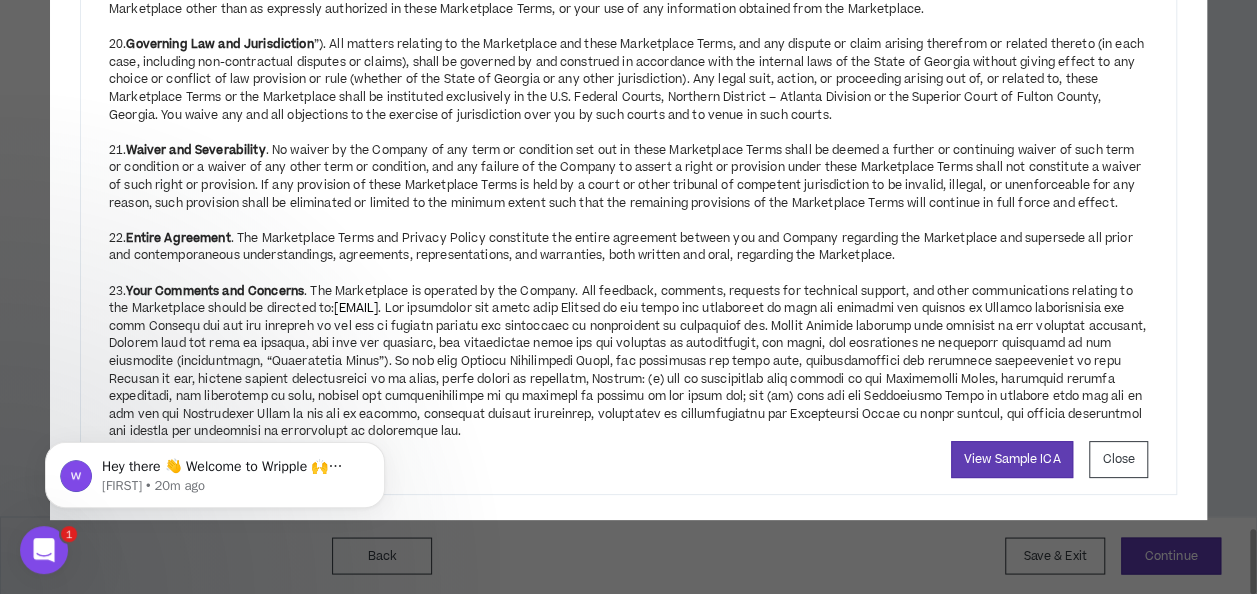 click on "View Sample ICA Close" at bounding box center (628, 459) 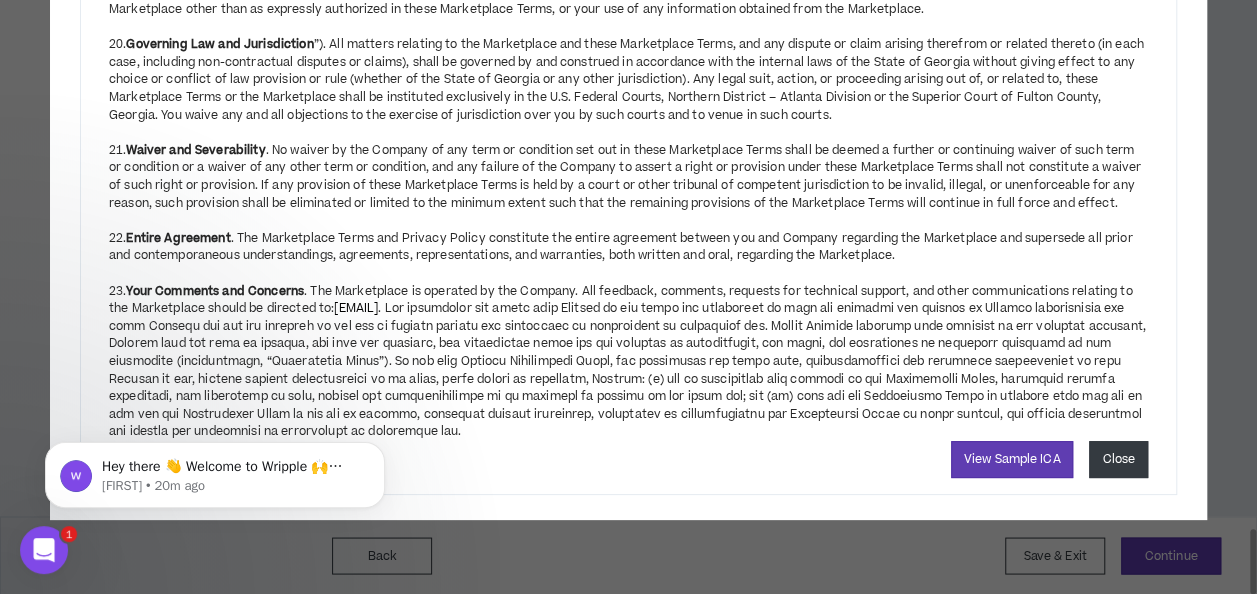 click on "Close" at bounding box center (1118, 459) 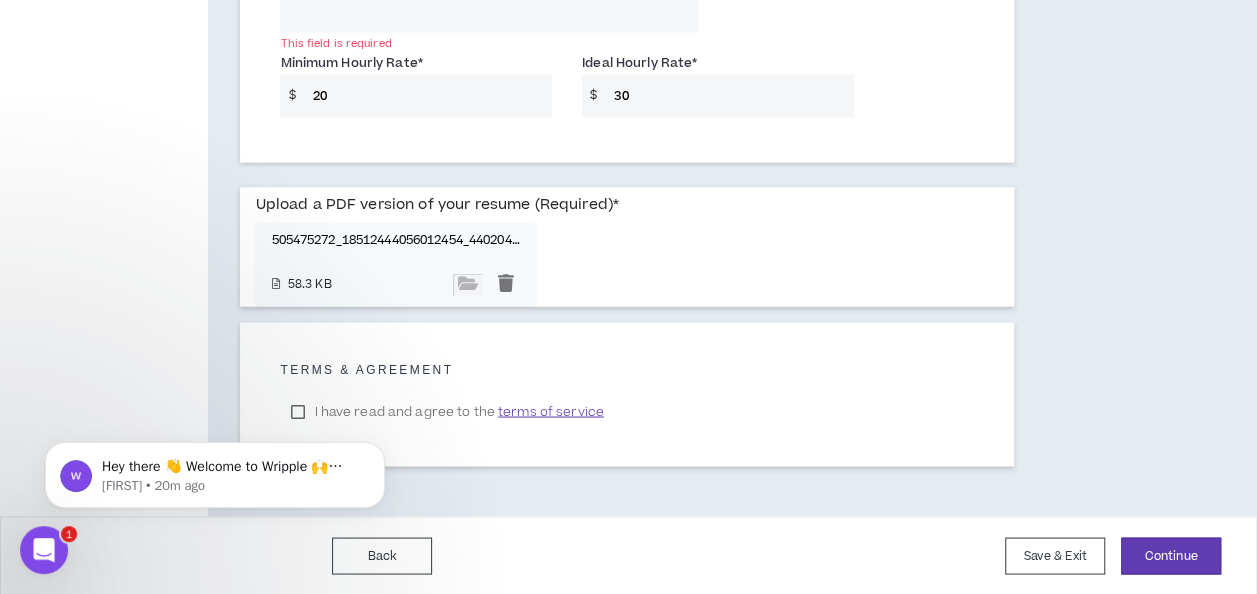 click on "Hey there 👋 Welcome to Wripple 🙌 Take a look around! If you have any questions, just reply to this message. [FIRST] [FIRST] • 20m ago" at bounding box center [215, 470] 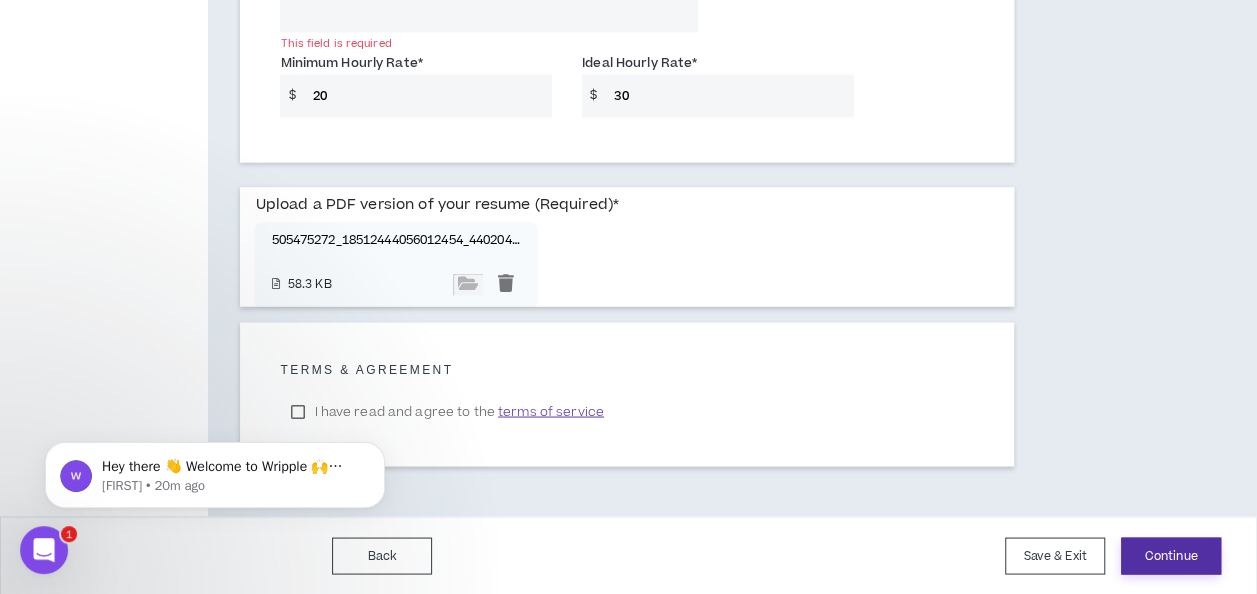 click on "Continue" at bounding box center [1171, 555] 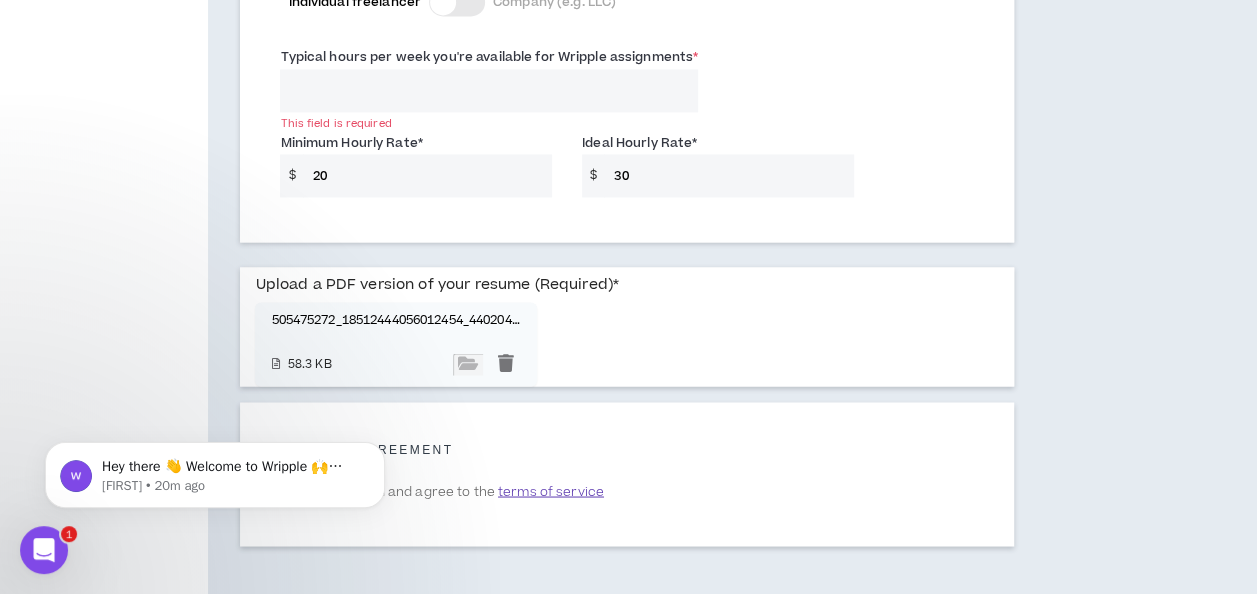 scroll, scrollTop: 1446, scrollLeft: 0, axis: vertical 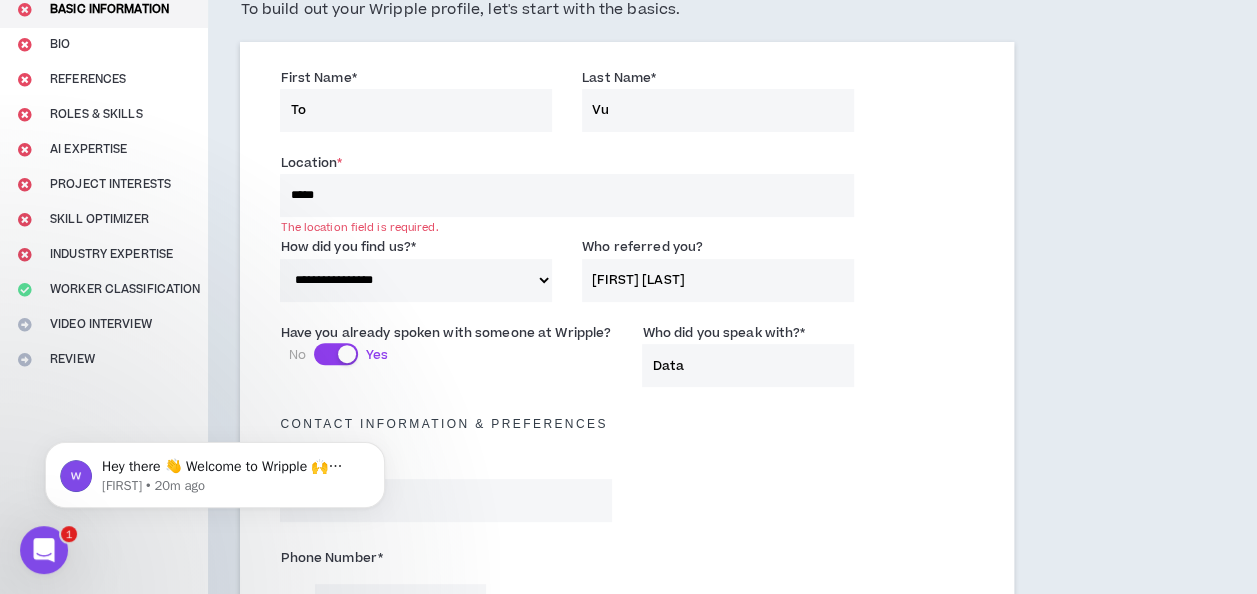 click on "*****" at bounding box center [566, 195] 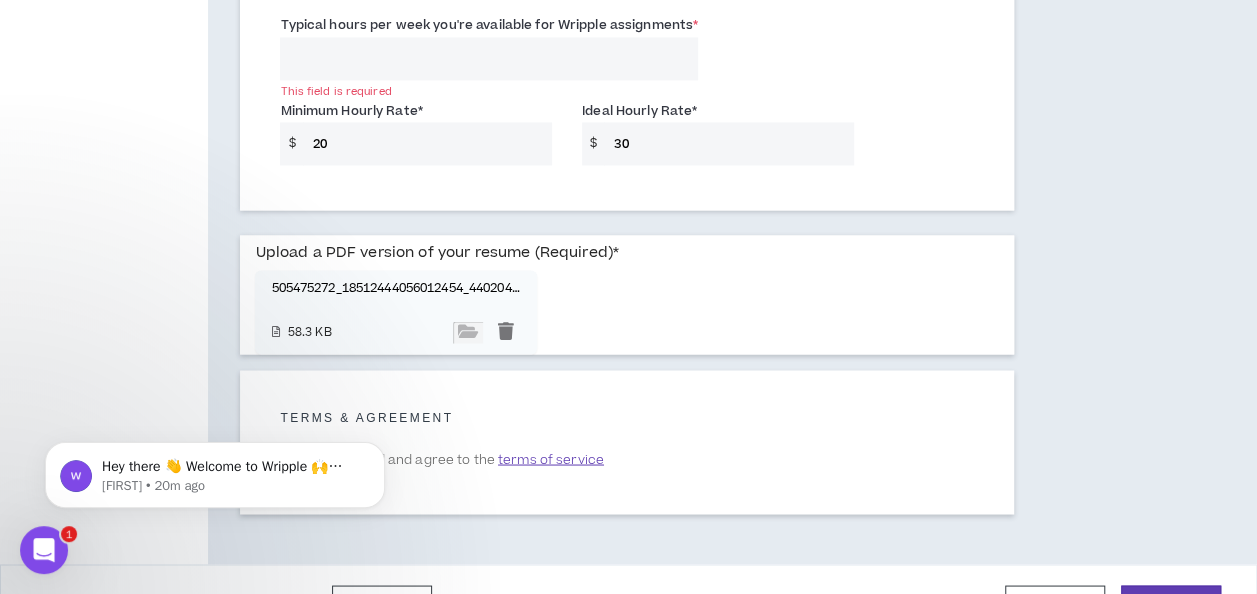 scroll, scrollTop: 1613, scrollLeft: 0, axis: vertical 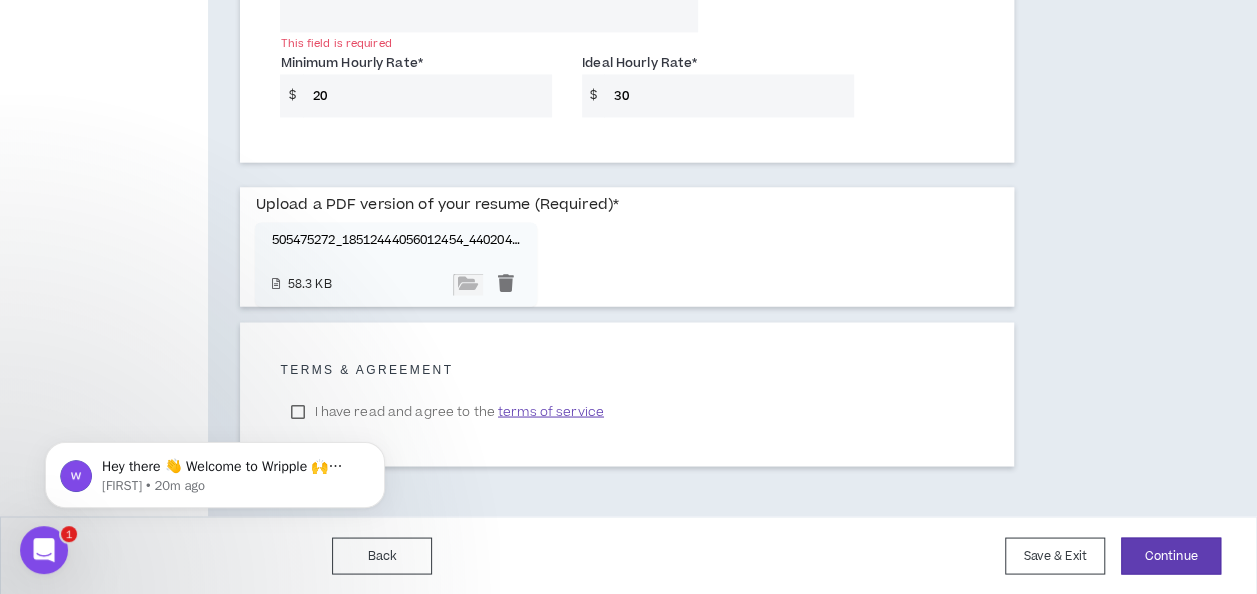 click on "Hey there 👋 Welcome to Wripple 🙌 Take a look around! If you have any questions, just reply to this message. [FIRST] [FIRST] • 20m ago" at bounding box center (215, 470) 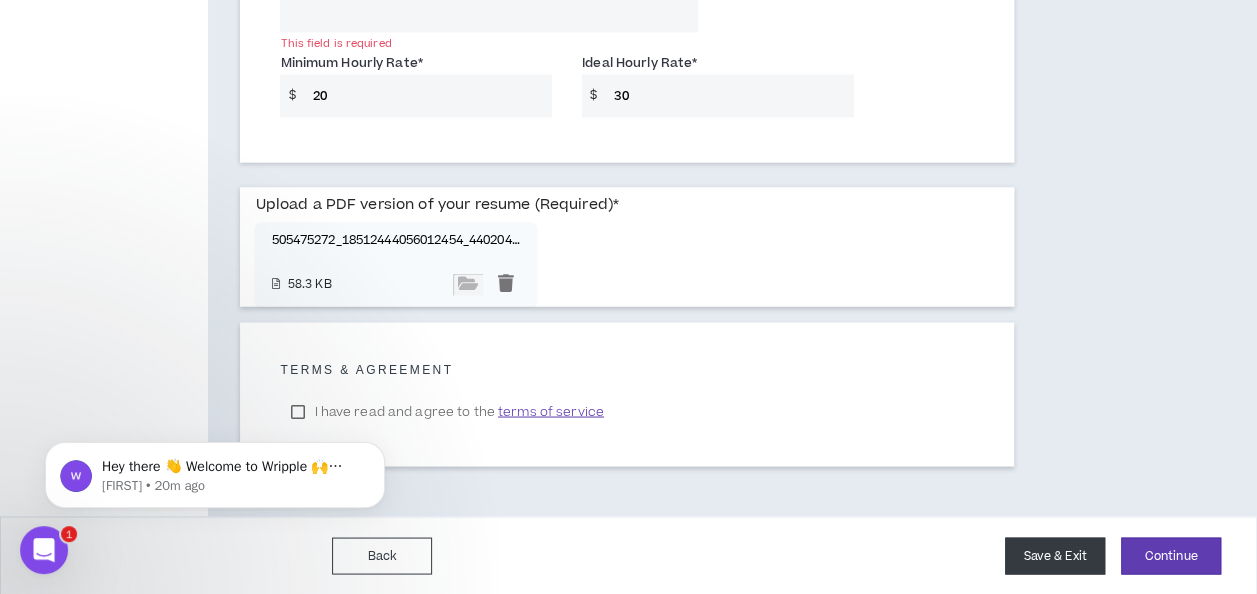 click on "Save & Exit" at bounding box center (1055, 555) 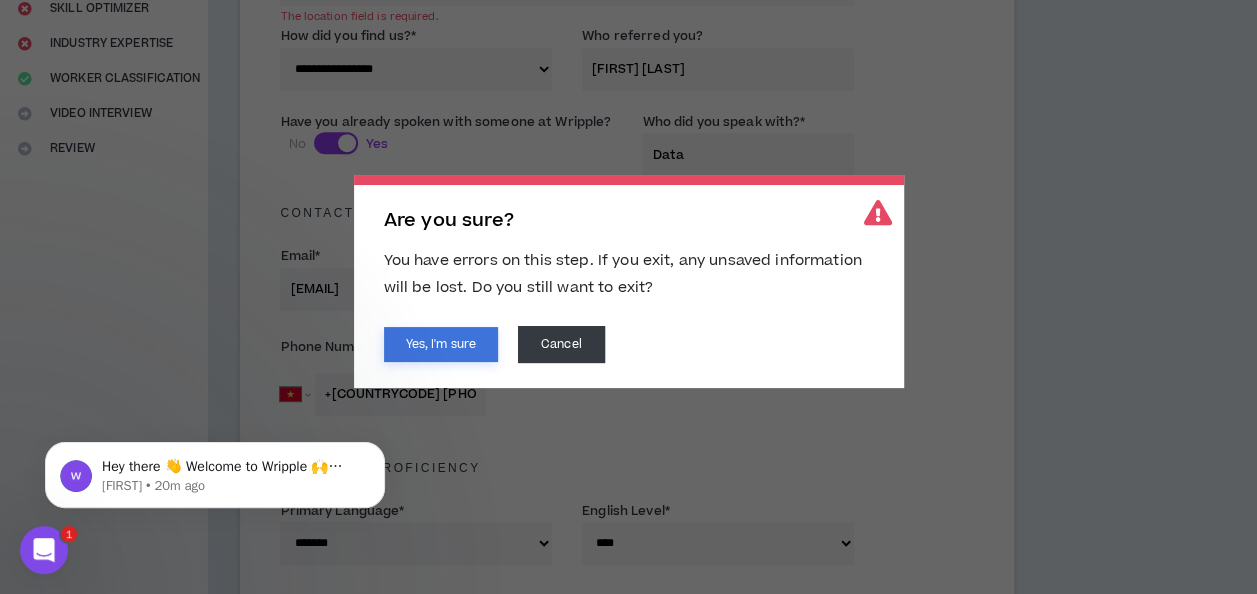 click on "Yes, I'm sure" at bounding box center (441, 344) 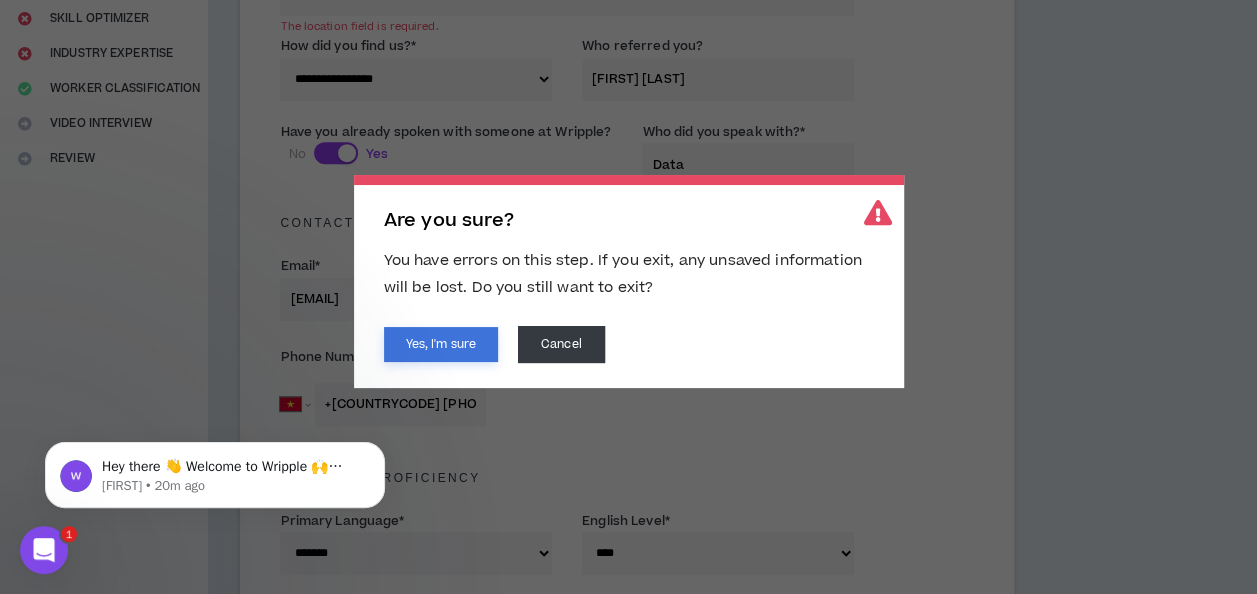 scroll, scrollTop: 332, scrollLeft: 0, axis: vertical 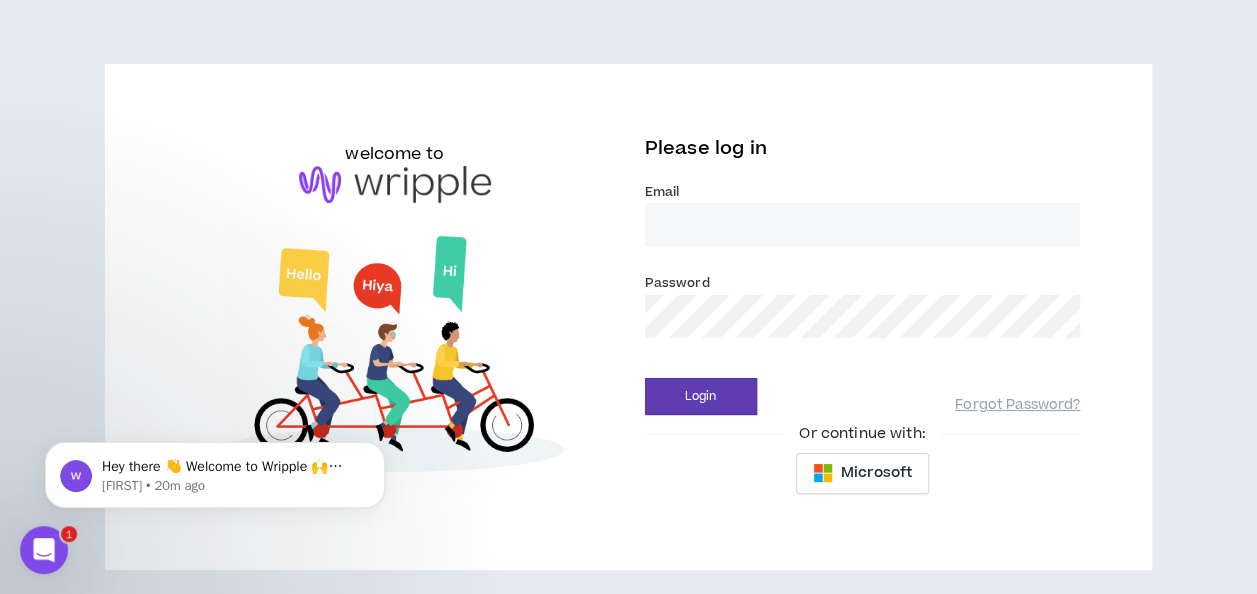 type on "[EMAIL]" 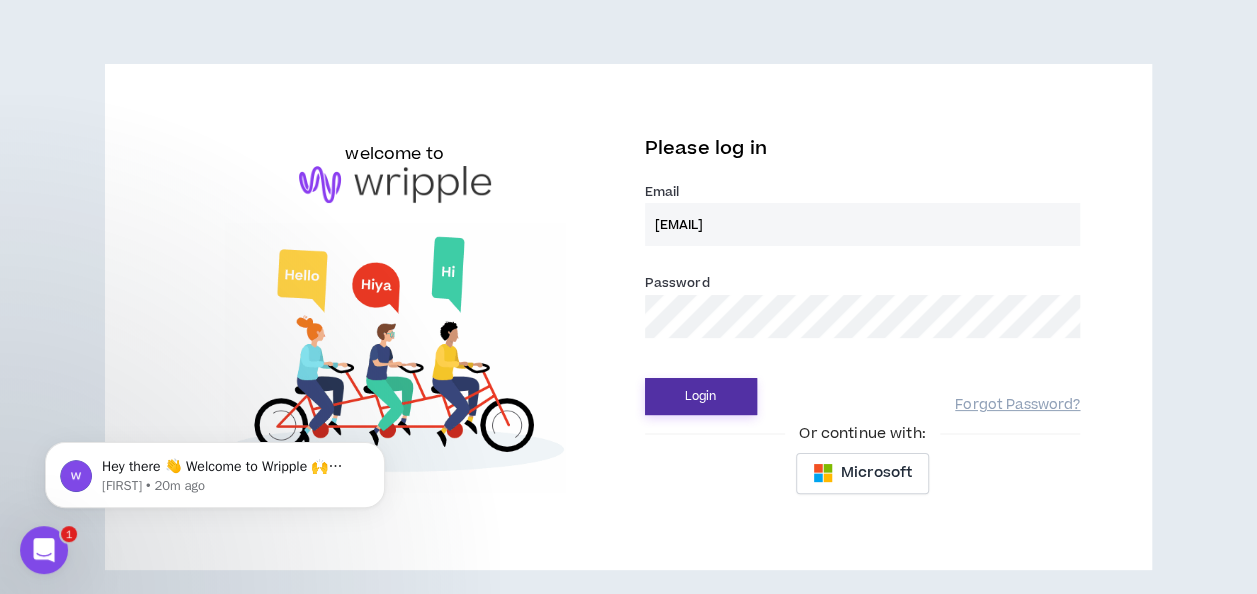 click on "Login" at bounding box center (701, 396) 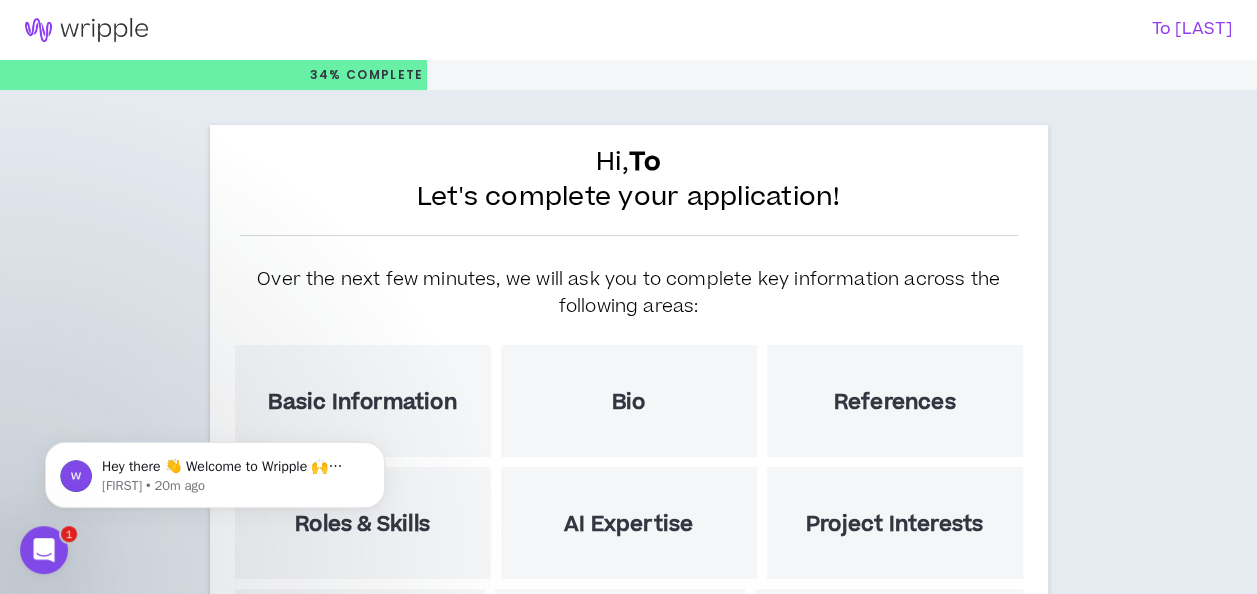 scroll, scrollTop: 100, scrollLeft: 0, axis: vertical 